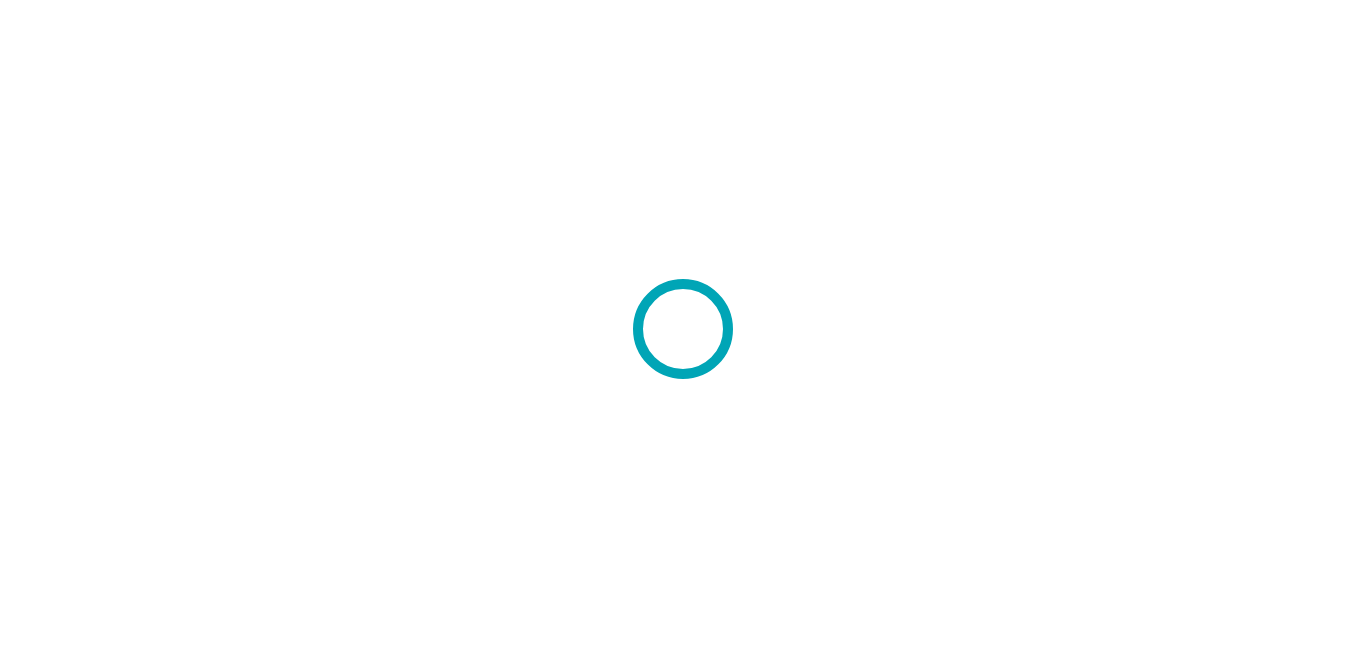 scroll, scrollTop: 0, scrollLeft: 0, axis: both 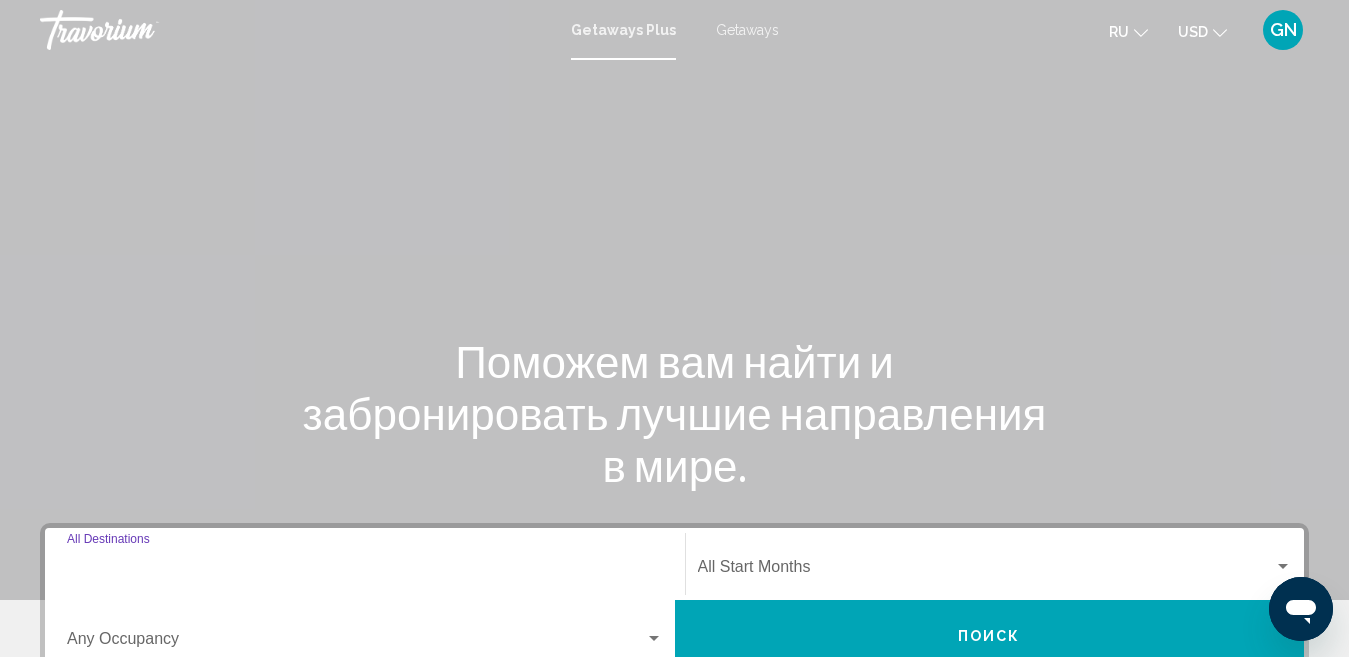 click on "All destinations" at bounding box center [365, 571] 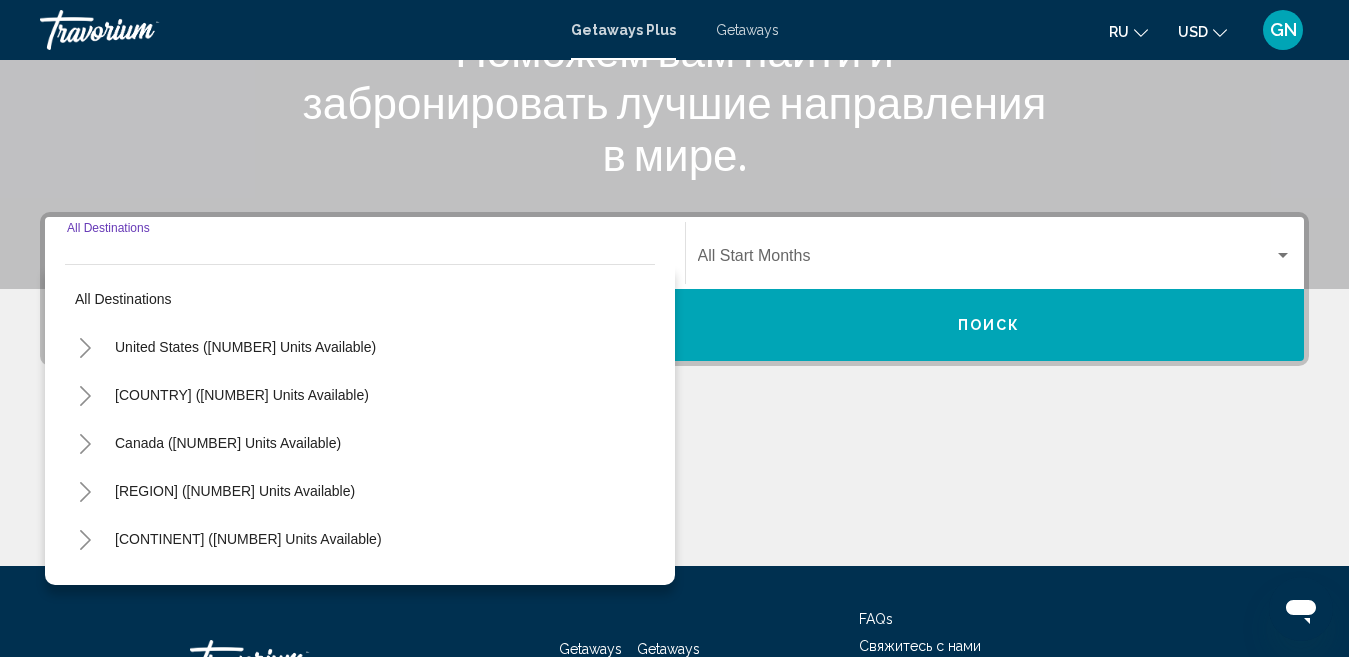 scroll, scrollTop: 458, scrollLeft: 0, axis: vertical 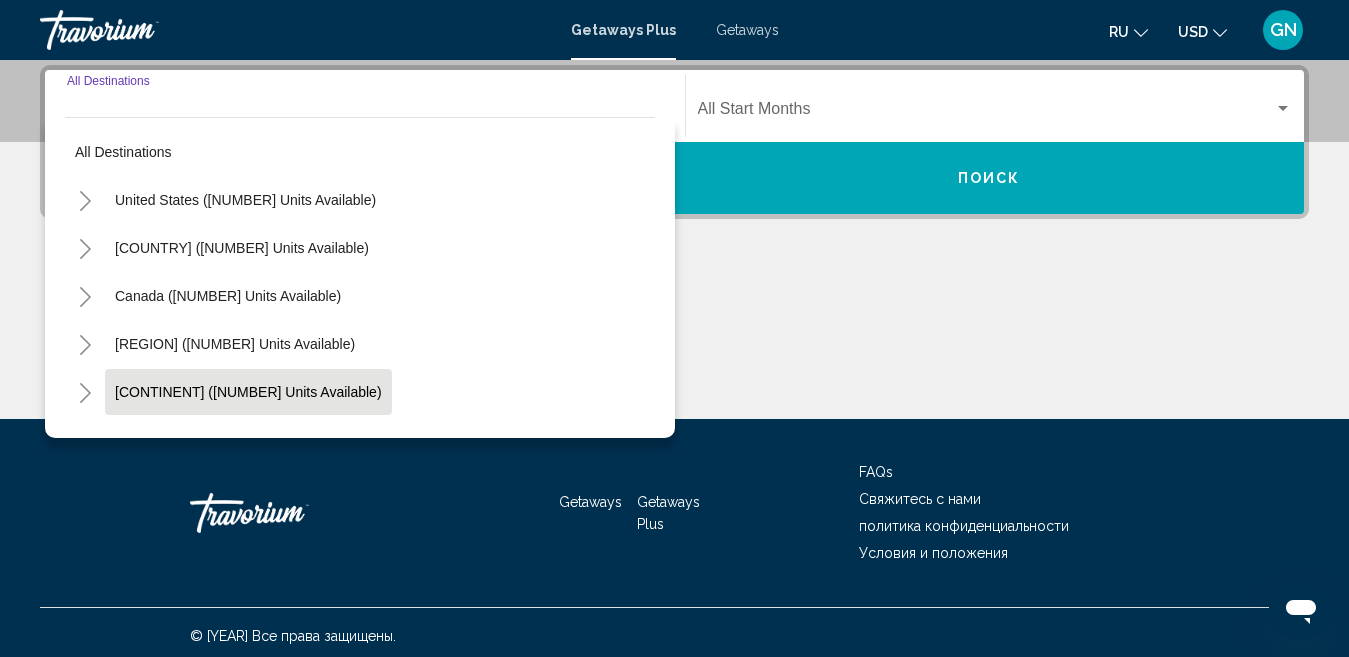 click on "[CONTINENT] ([NUMBER] units available)" at bounding box center [245, 200] 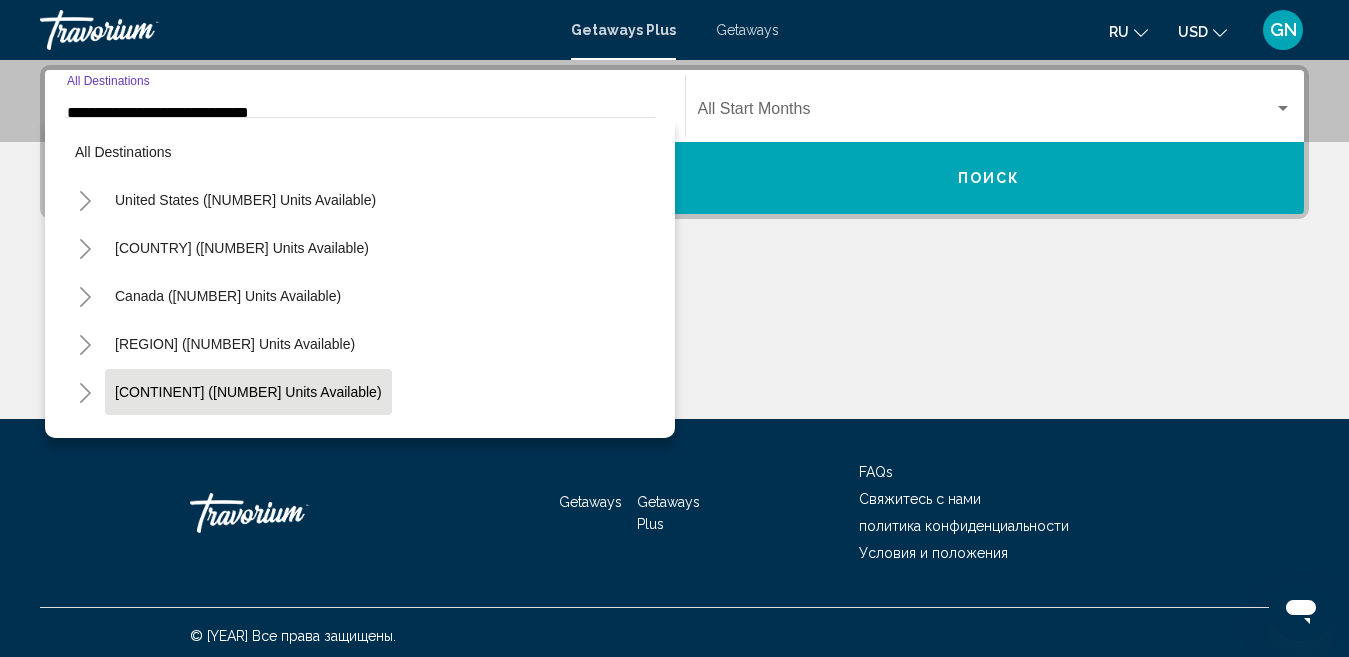 click at bounding box center (674, 344) 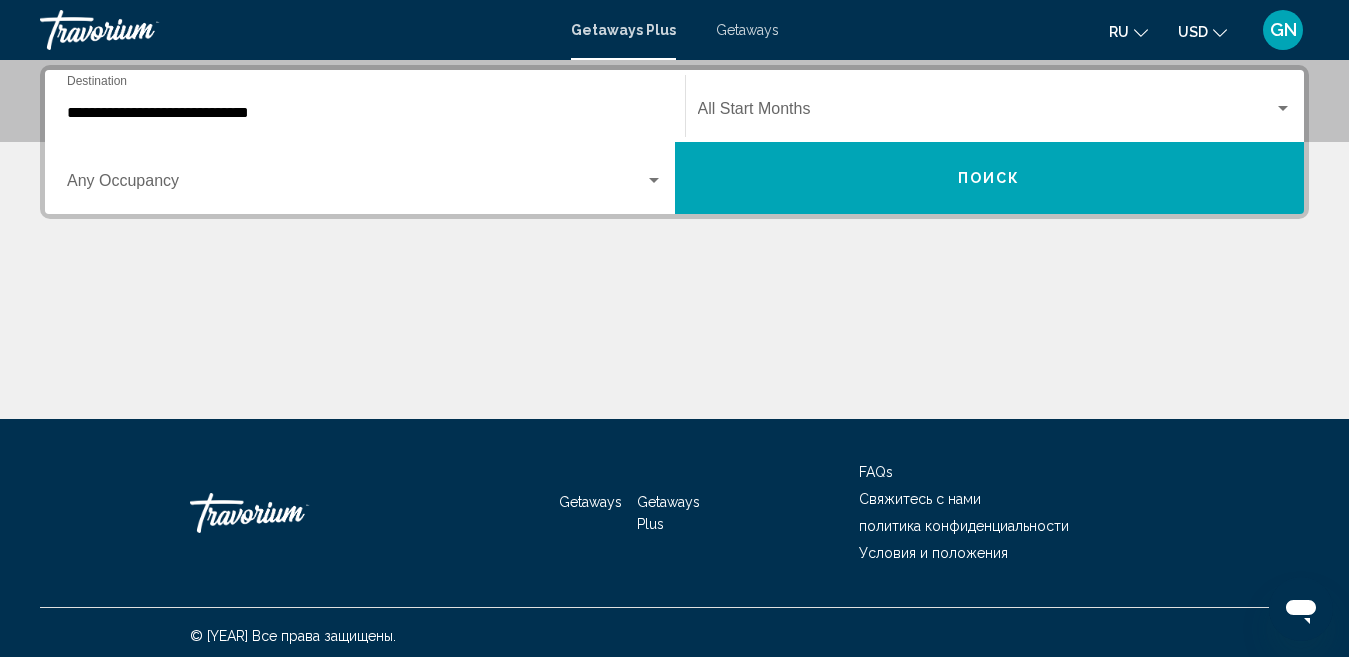 click at bounding box center (1283, 108) 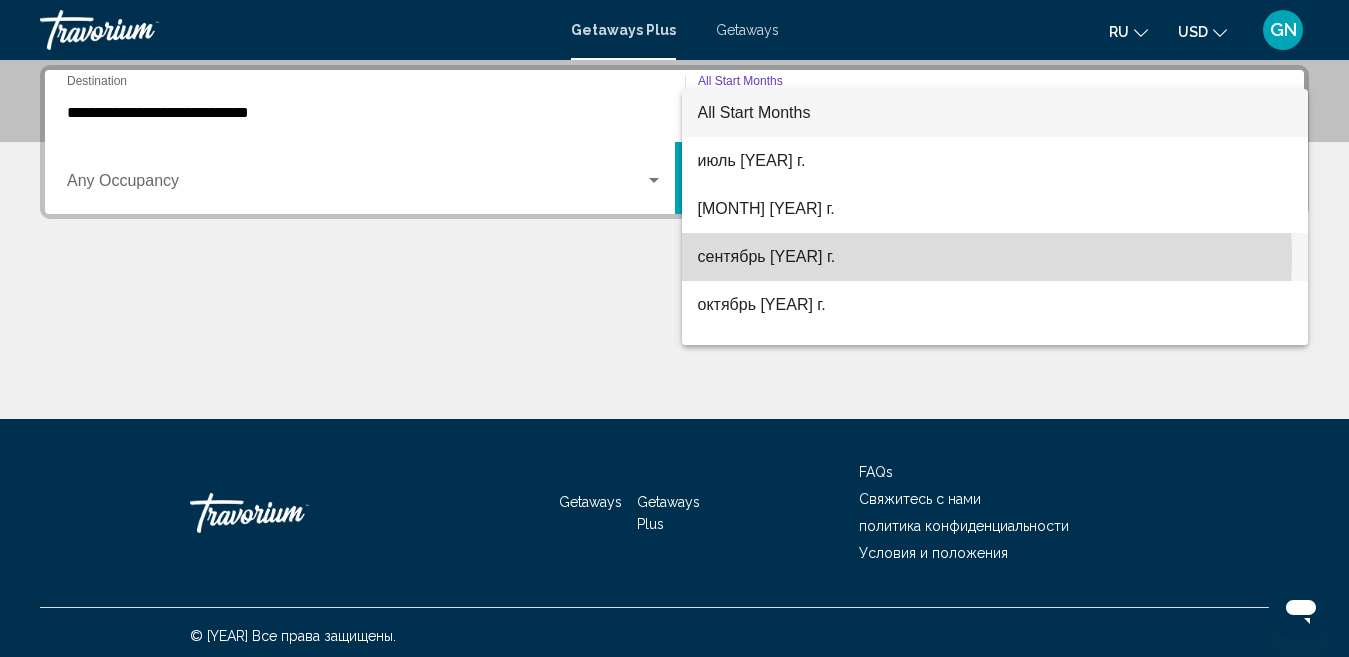 click on "сентябрь [YEAR] г." at bounding box center (995, 257) 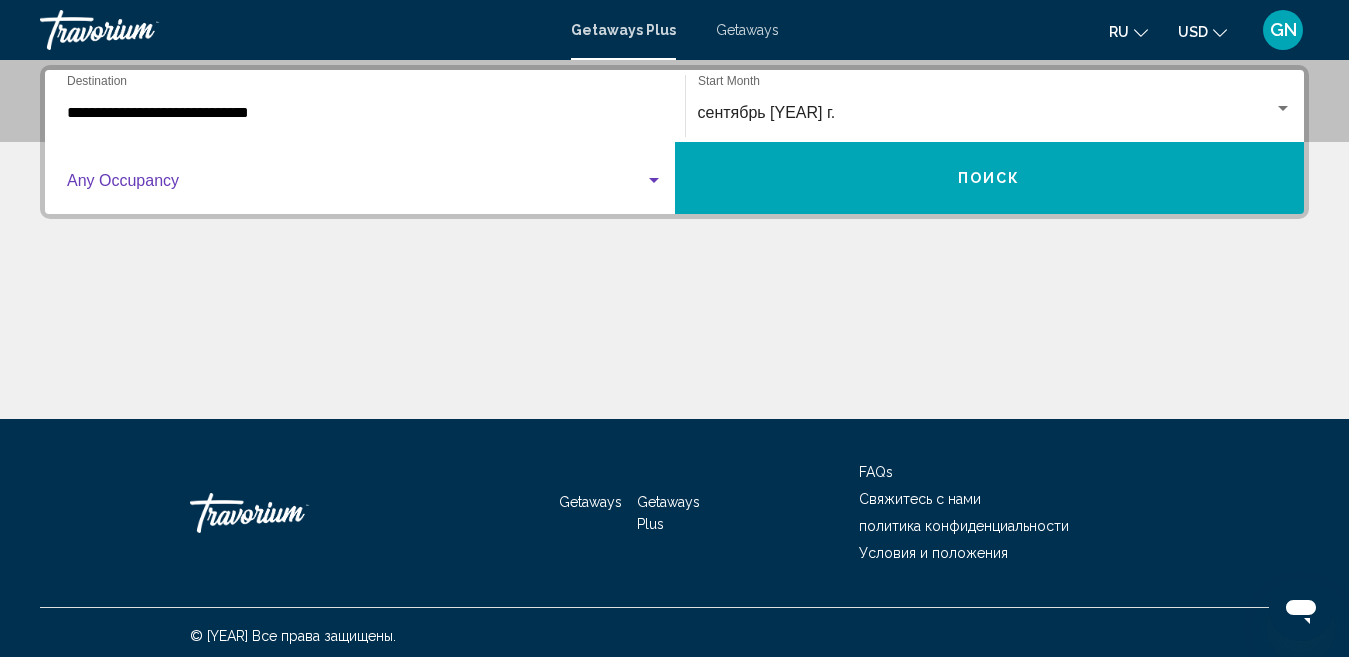 click at bounding box center [654, 181] 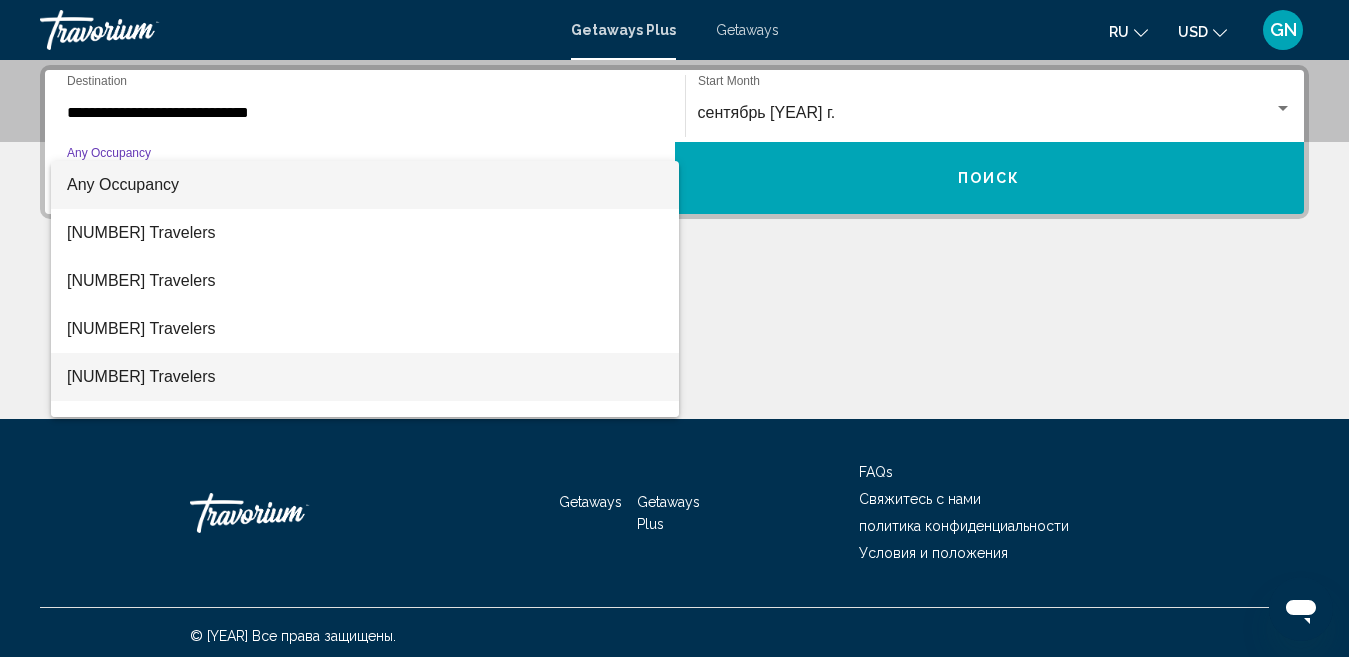 click on "[NUMBER] Travelers" at bounding box center (365, 377) 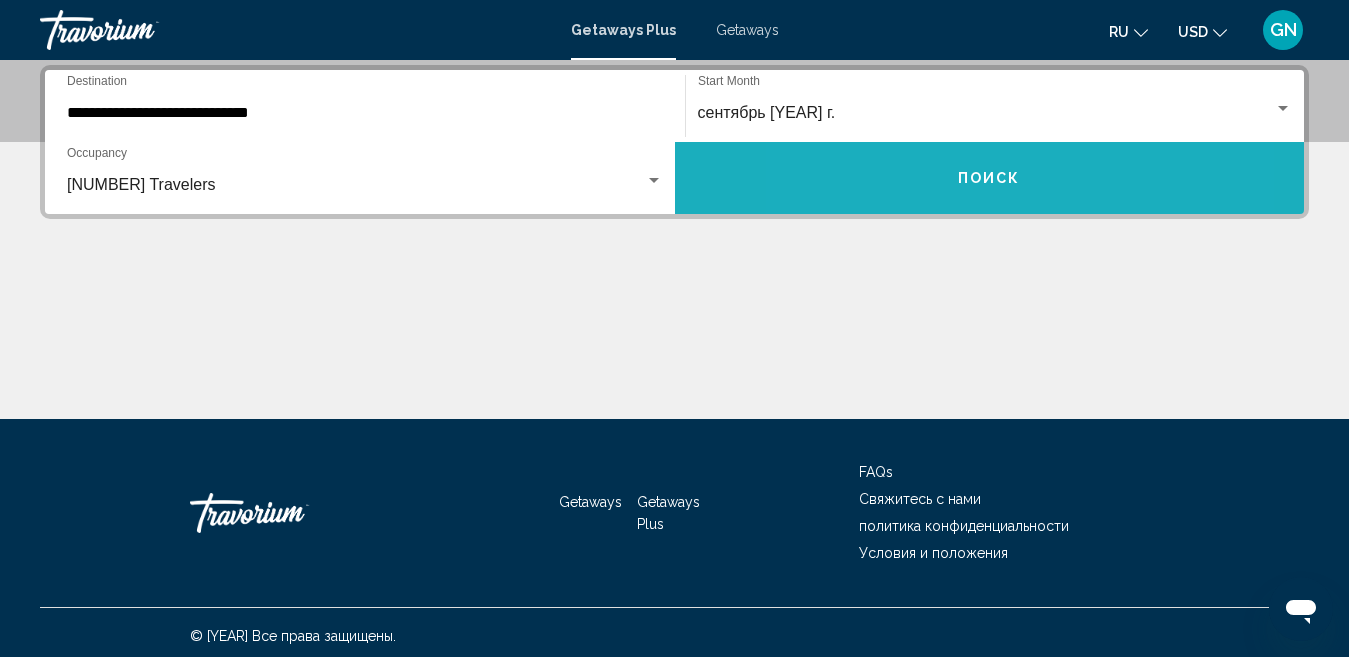 click on "Поиск" at bounding box center (990, 178) 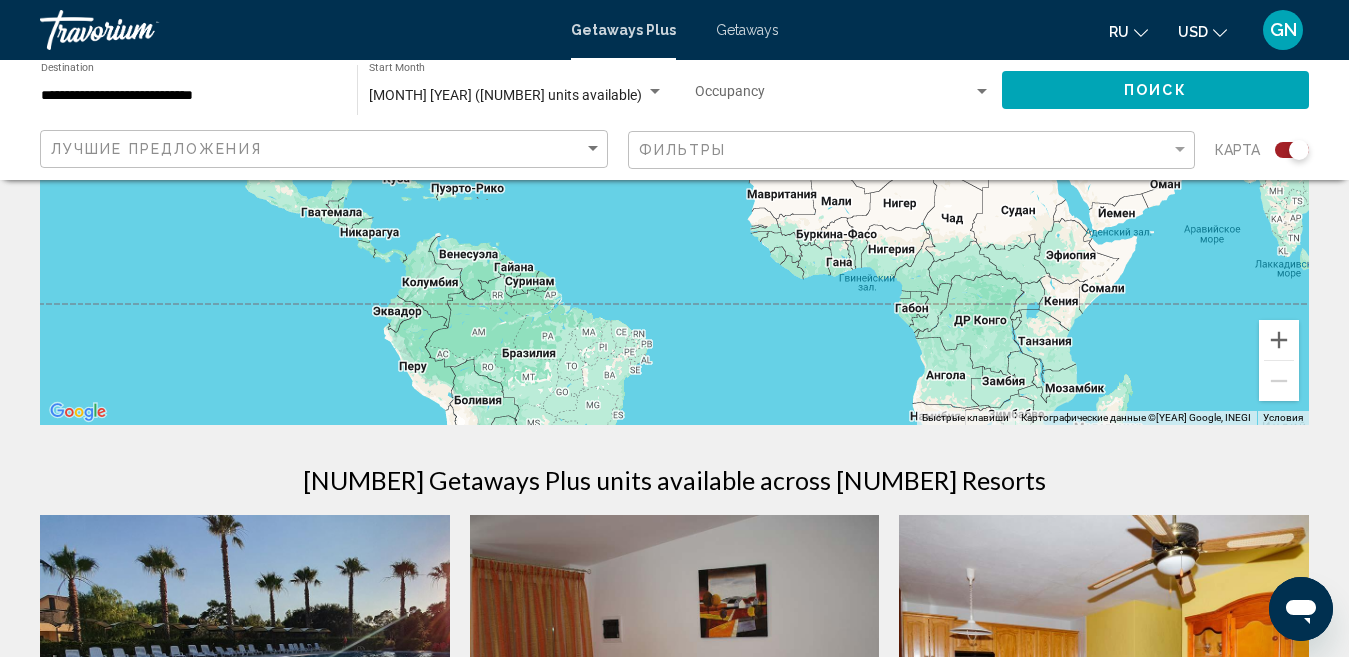 scroll, scrollTop: 400, scrollLeft: 0, axis: vertical 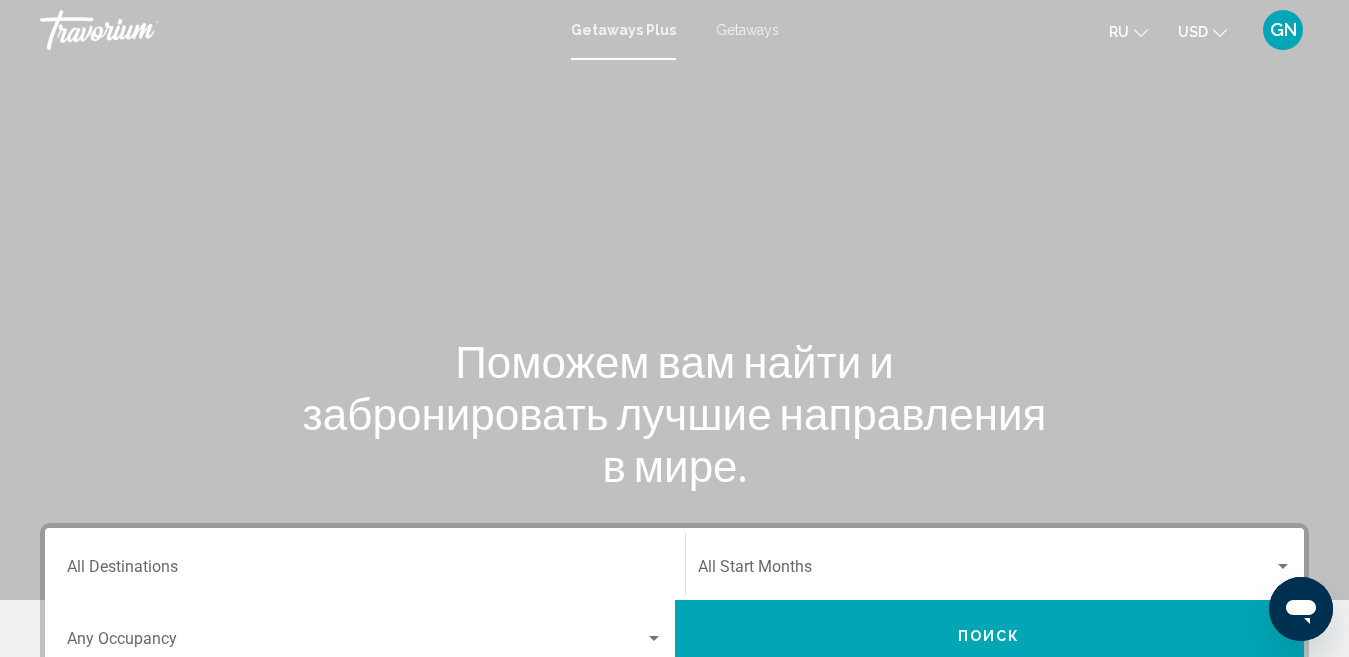 click on "Getaways" at bounding box center (747, 30) 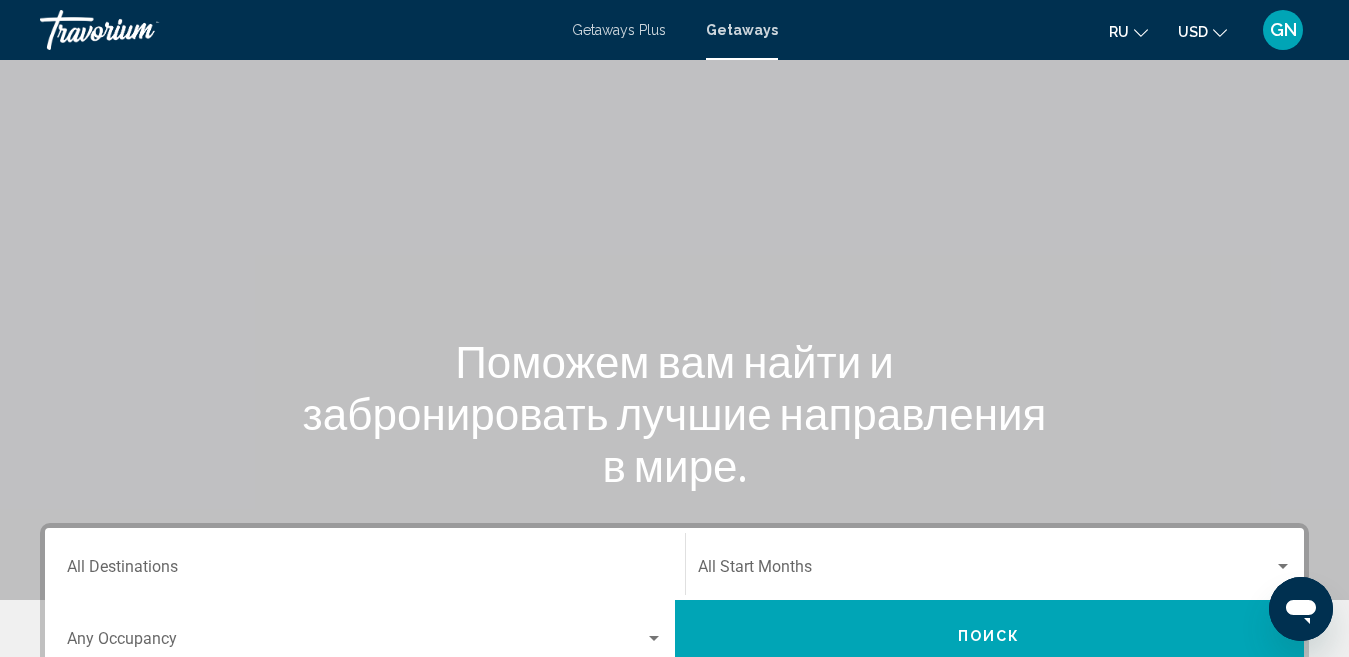 scroll, scrollTop: 465, scrollLeft: 0, axis: vertical 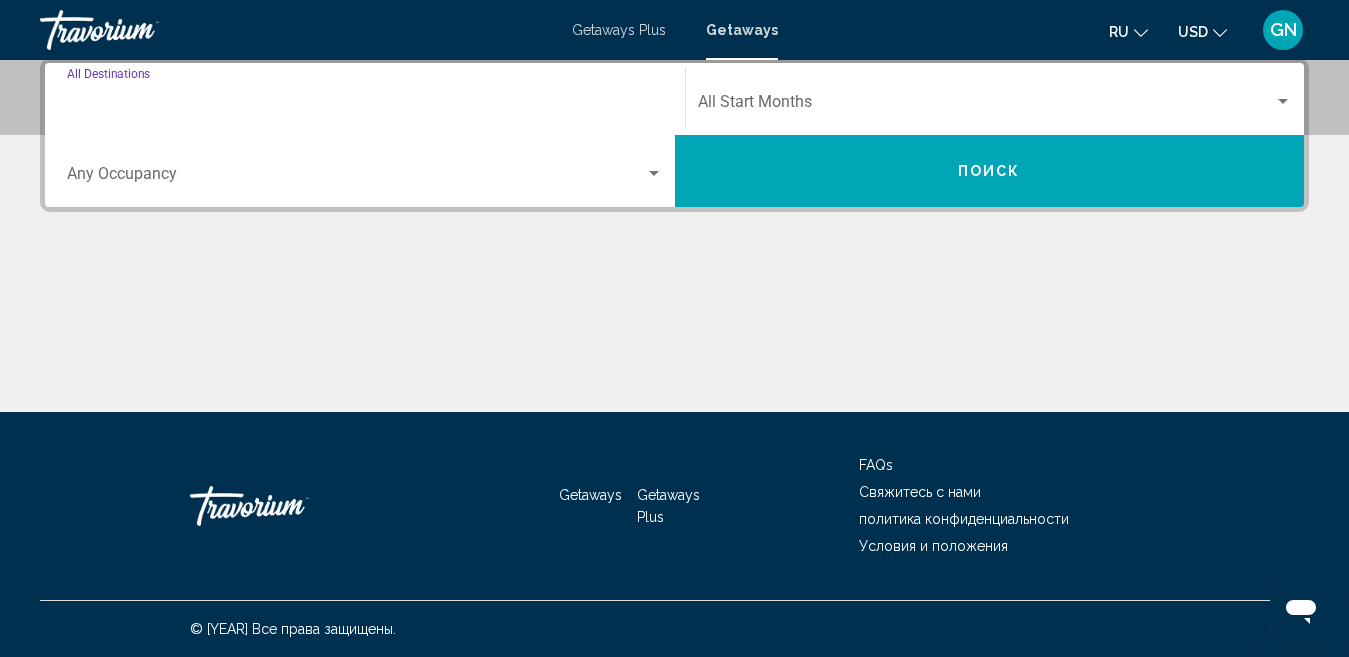 click on "All destinations" at bounding box center (365, 106) 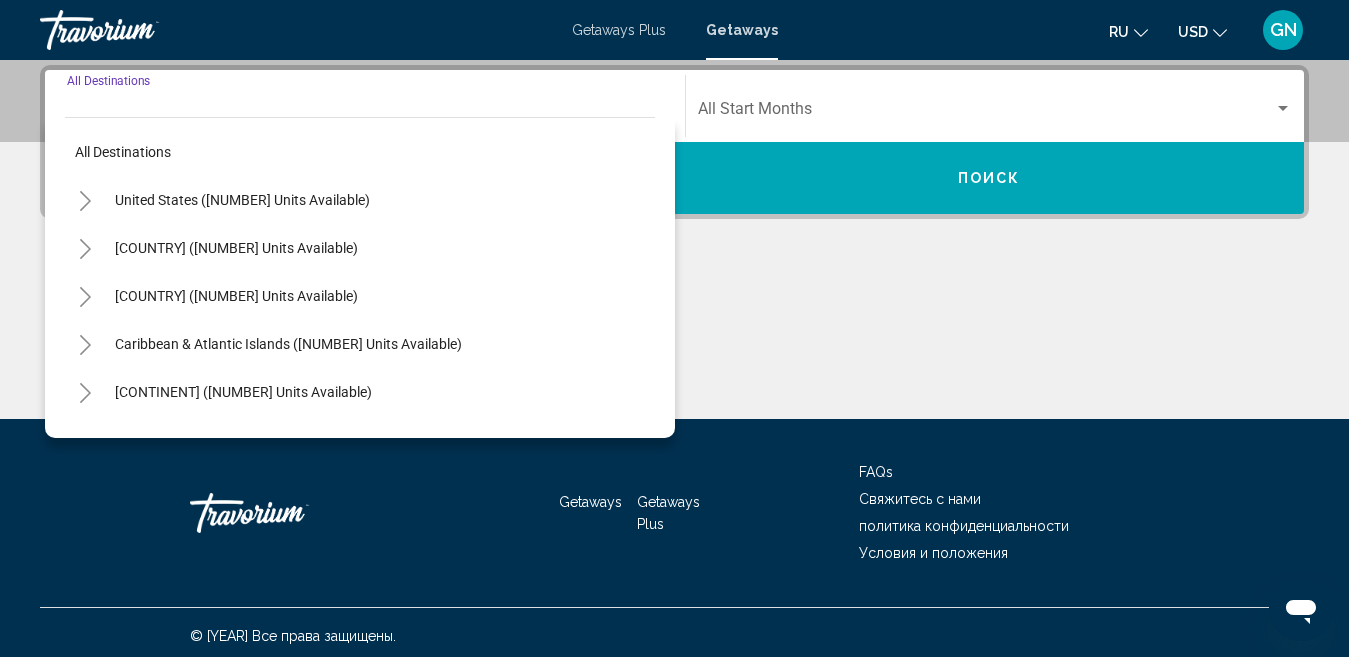 click at bounding box center [674, 344] 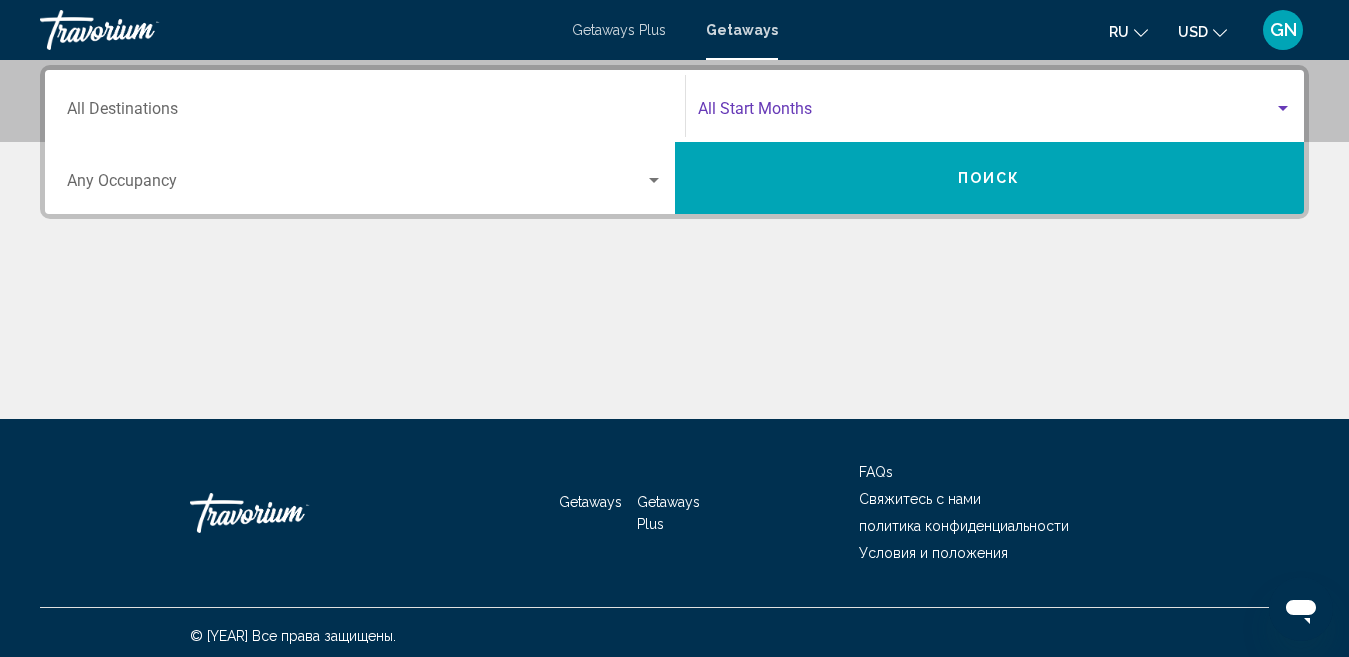 click at bounding box center (1283, 109) 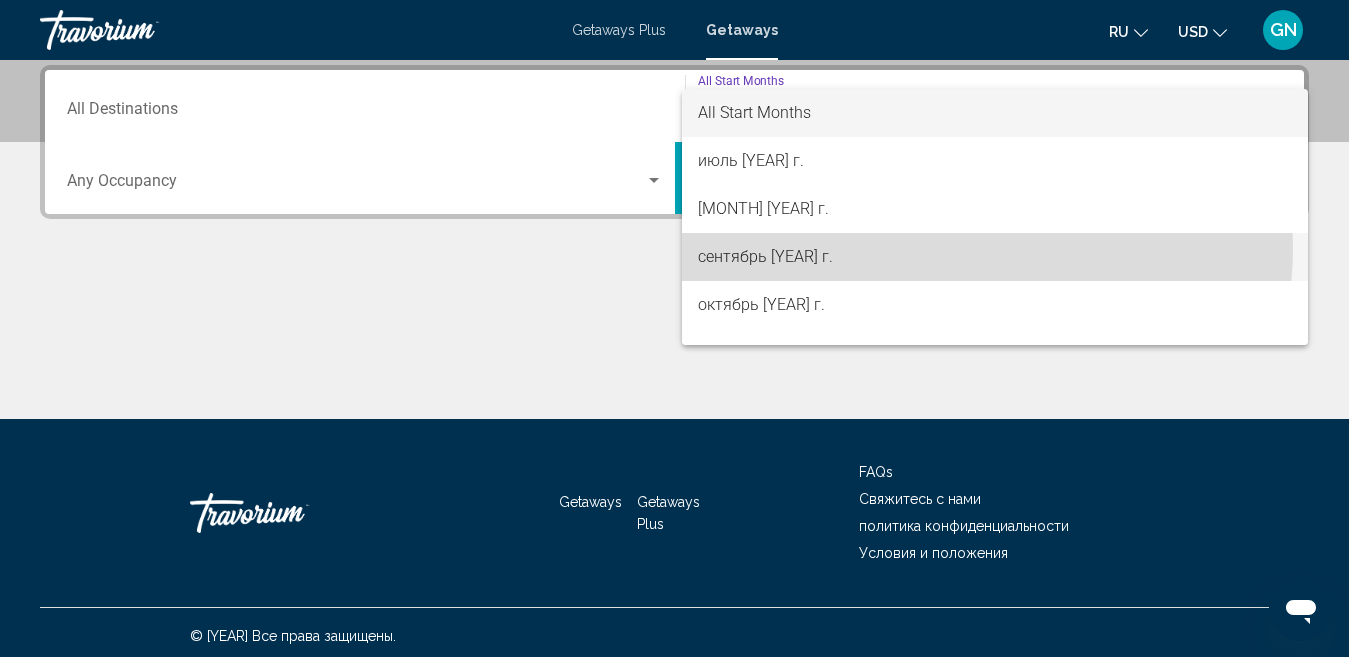 click on "сентябрь [YEAR] г." at bounding box center (995, 257) 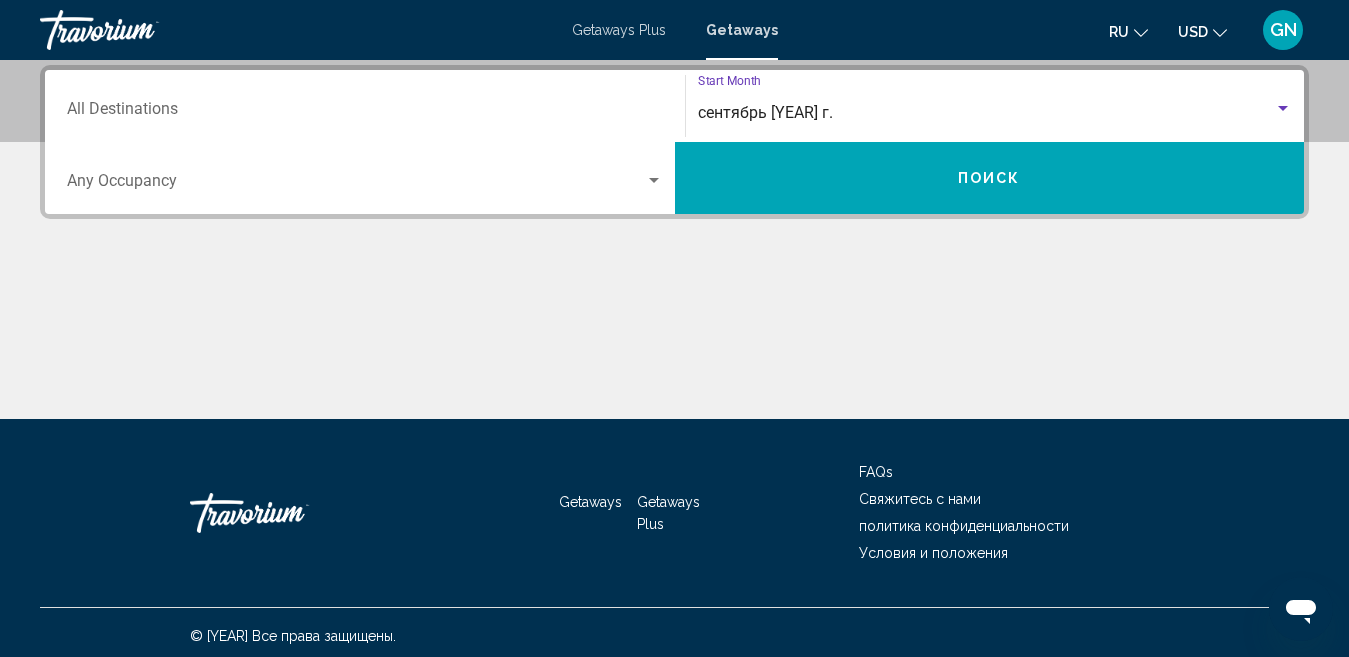 click at bounding box center [654, 181] 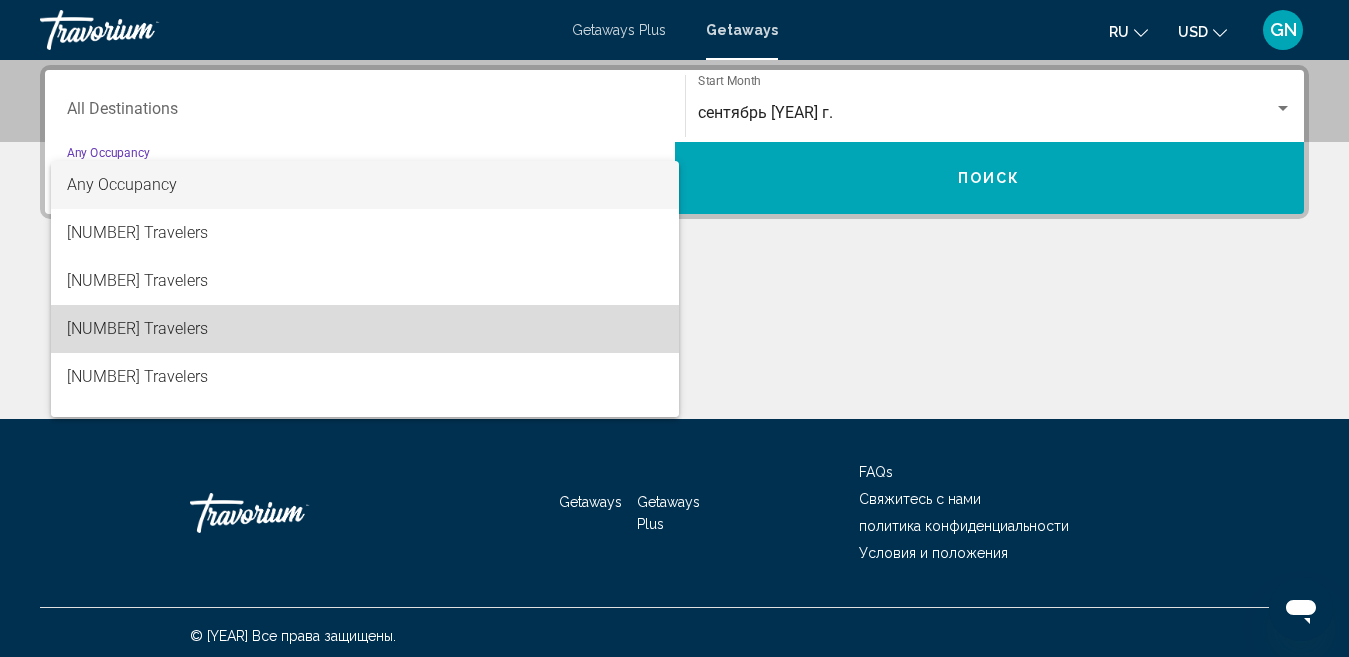 click on "[NUMBER] Travelers" at bounding box center [365, 329] 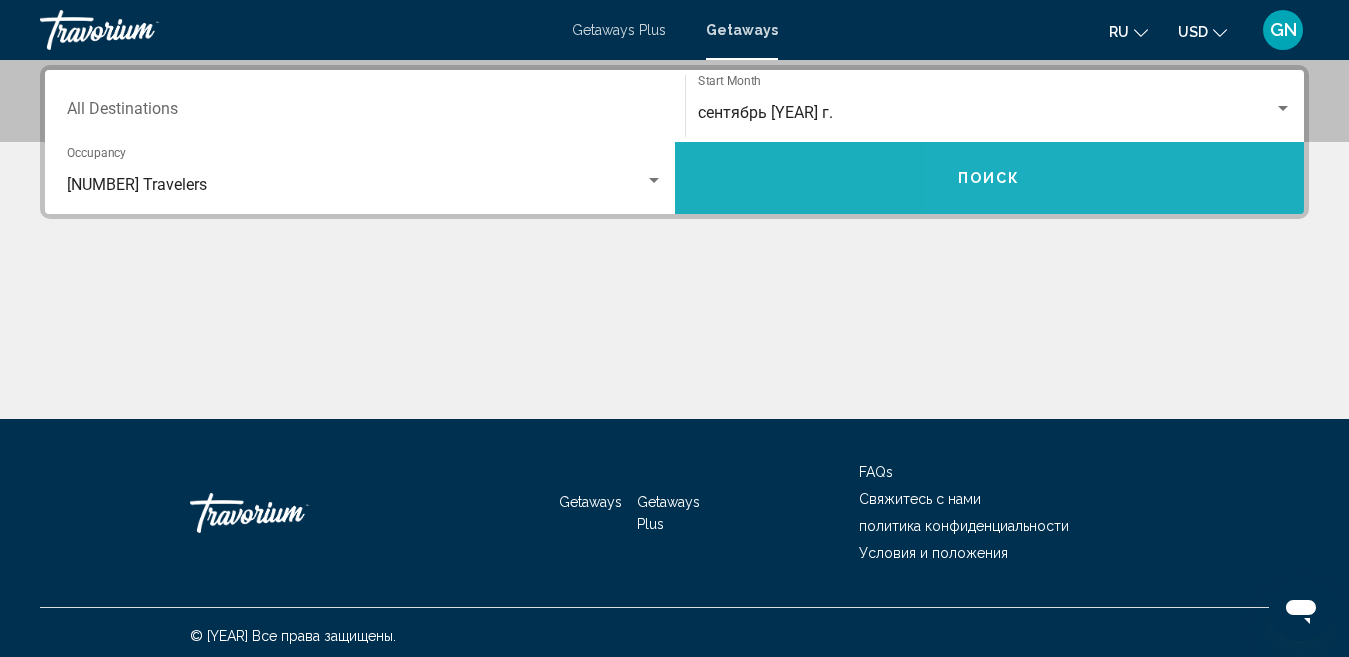 click on "Поиск" at bounding box center (990, 178) 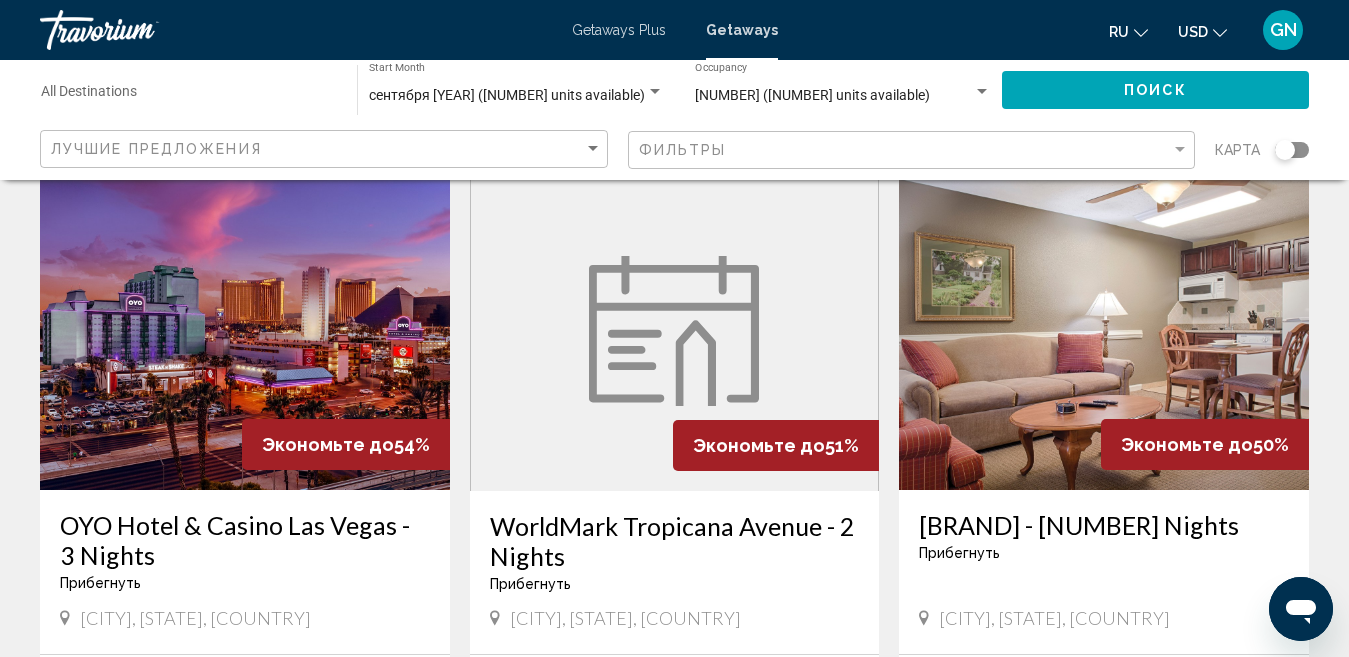 scroll, scrollTop: 100, scrollLeft: 0, axis: vertical 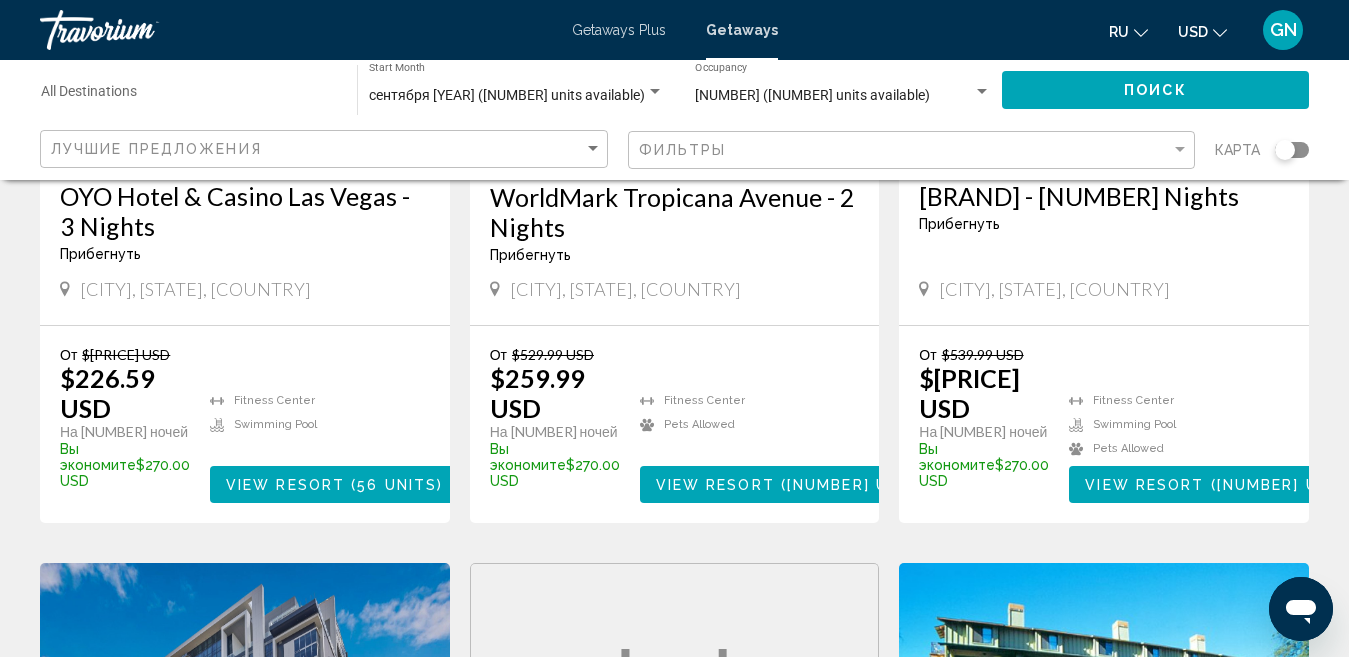 click on "Getaways Plus" at bounding box center [619, 30] 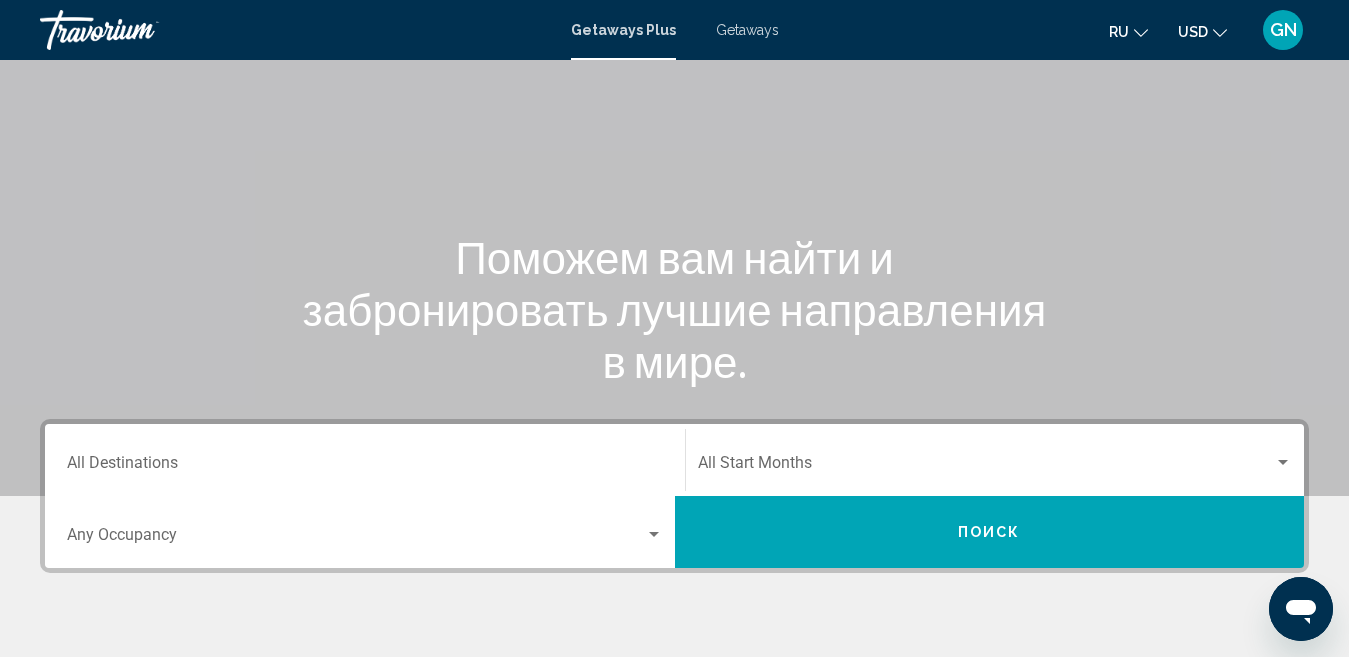 scroll, scrollTop: 100, scrollLeft: 0, axis: vertical 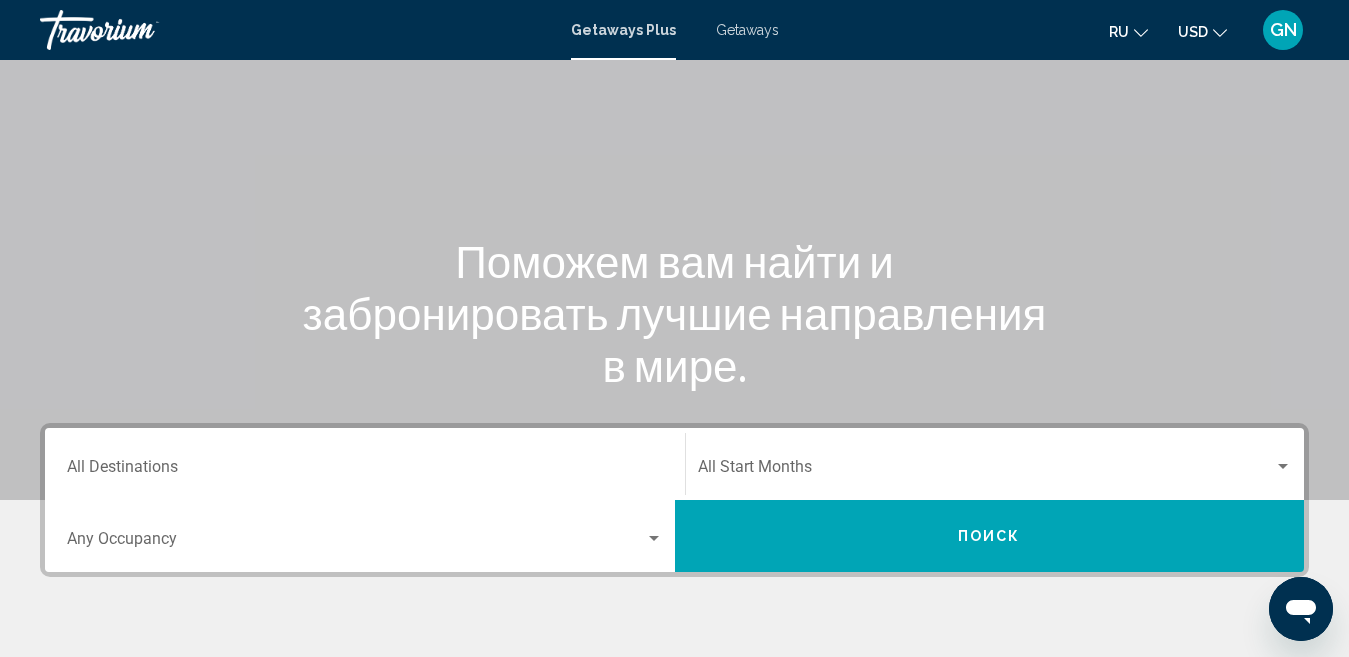 click on "All destinations" at bounding box center [365, 471] 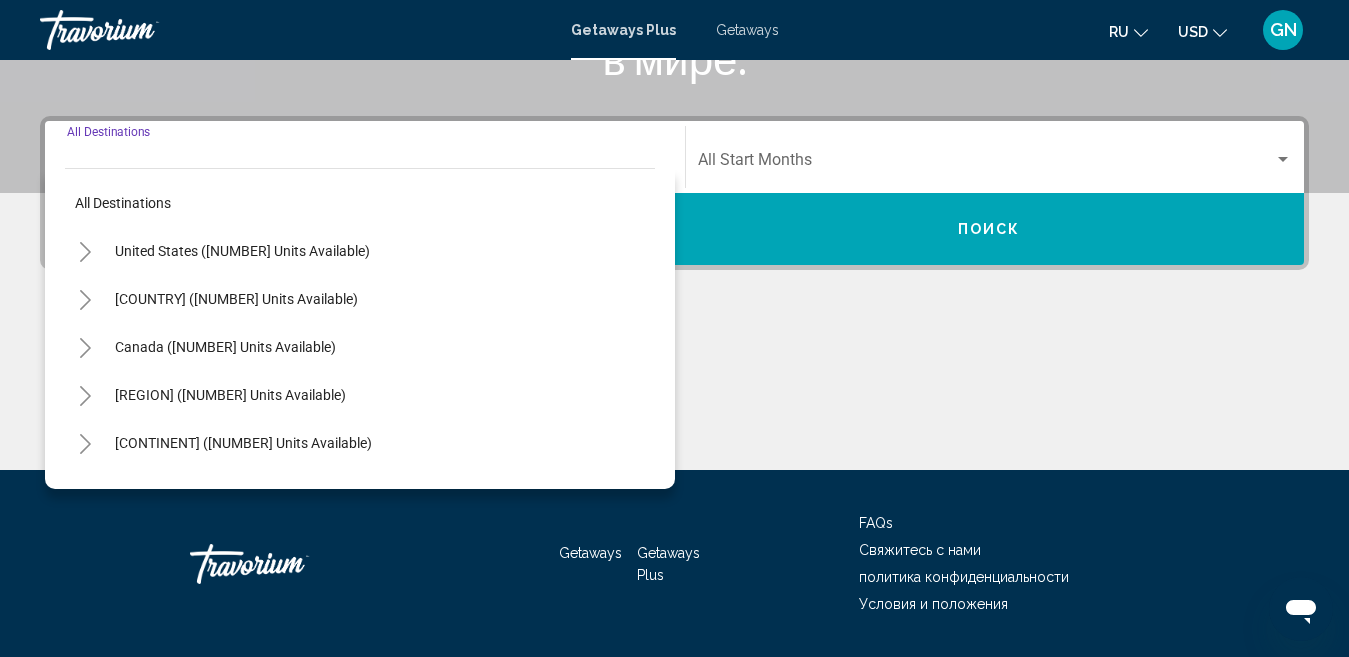 scroll, scrollTop: 458, scrollLeft: 0, axis: vertical 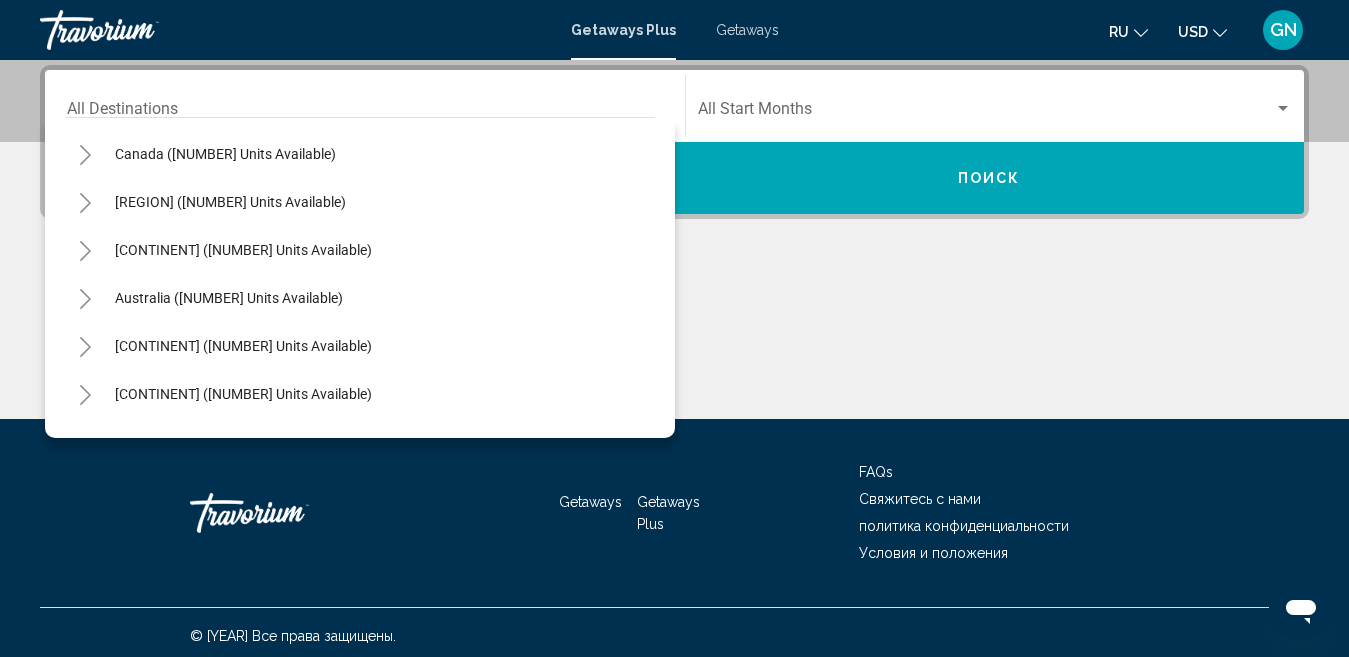 click on "[CONTINENT] ([NUMBER] units available)" at bounding box center (360, 58) 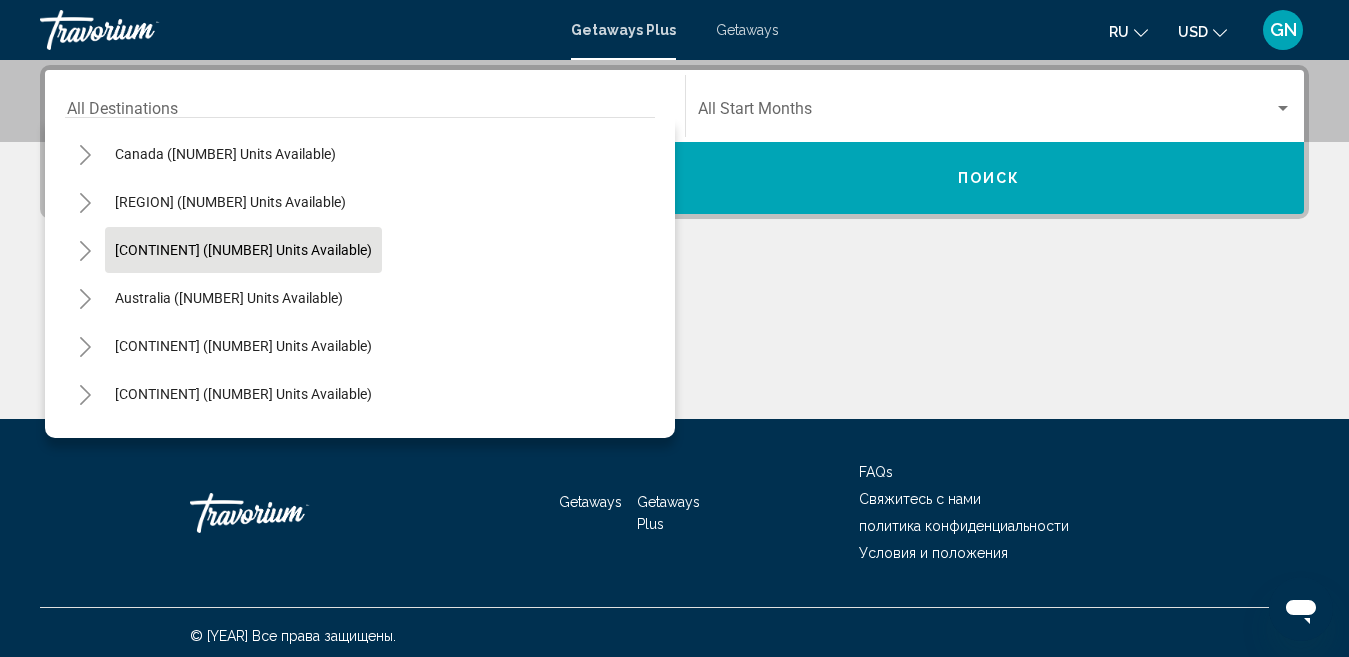 click on "[CONTINENT] ([NUMBER] units available)" at bounding box center [242, 58] 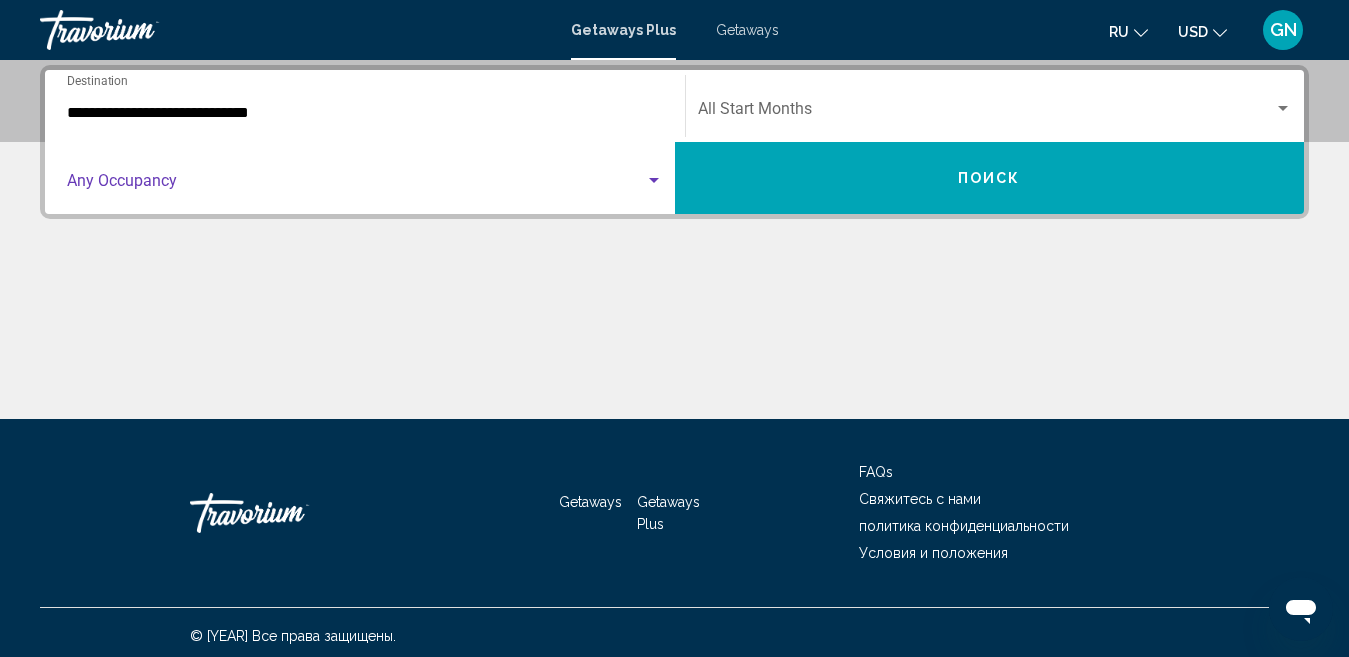 click at bounding box center [654, 181] 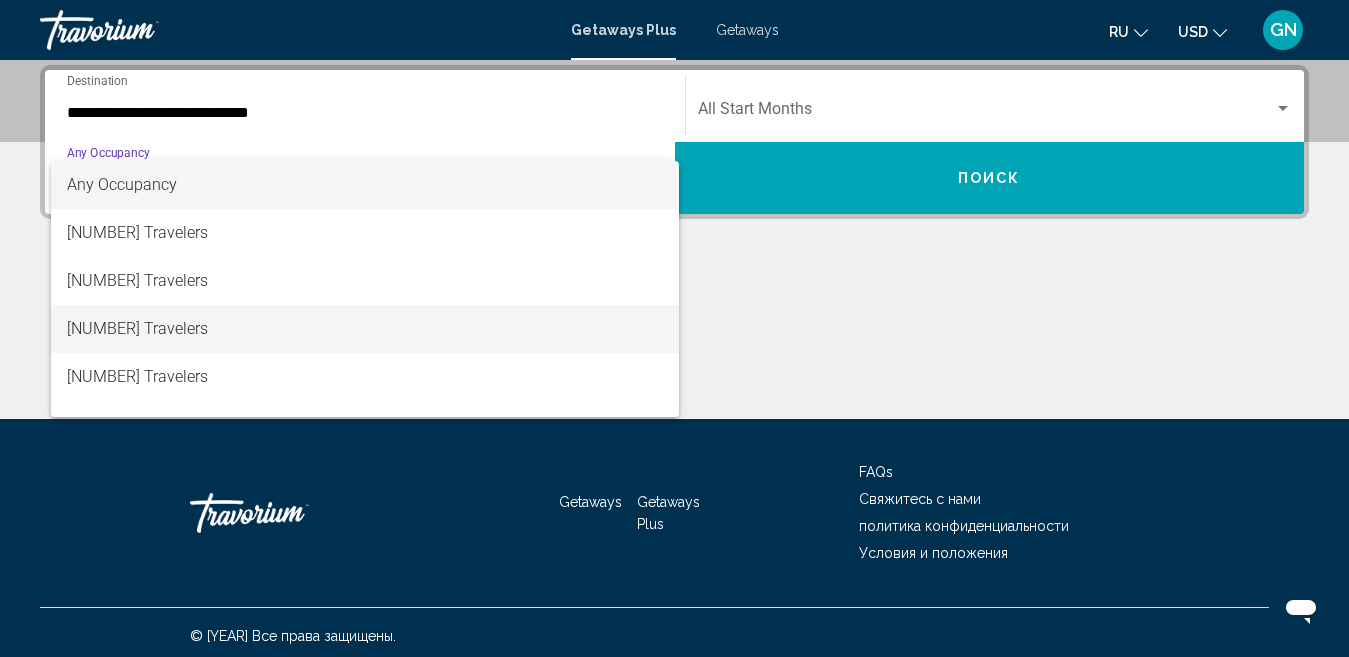 click on "[NUMBER] Travelers" at bounding box center (365, 329) 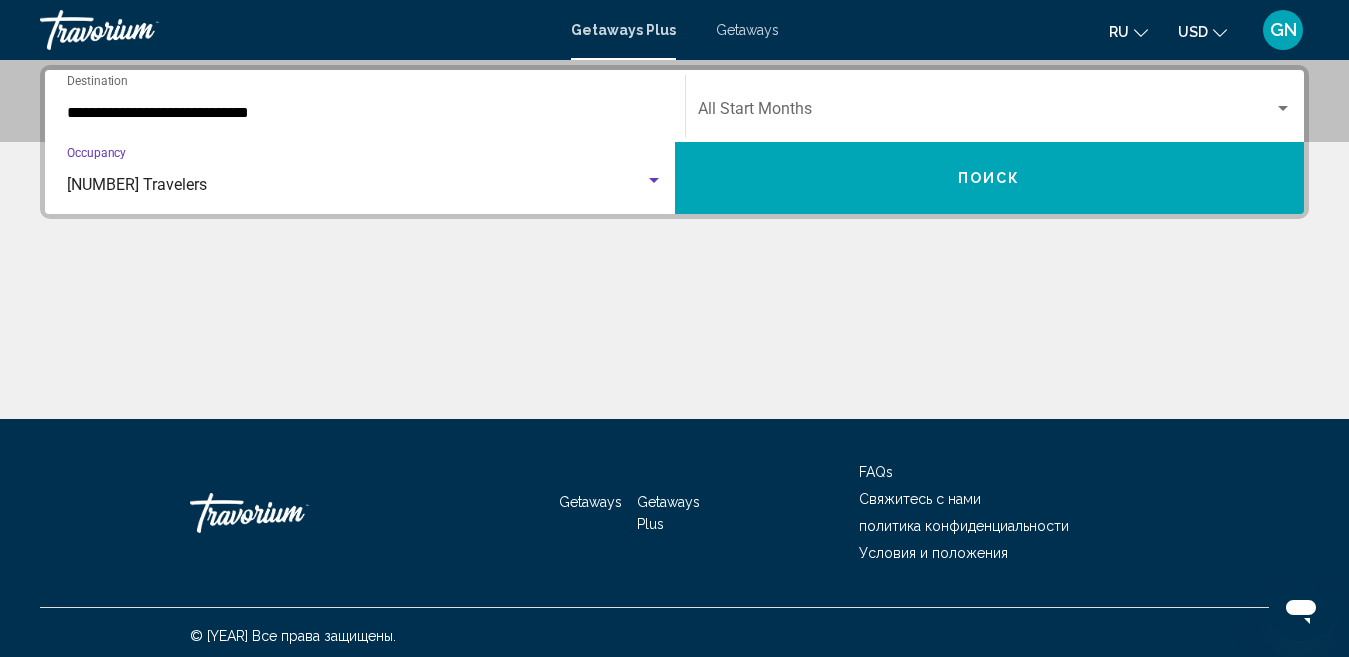 click at bounding box center [1283, 108] 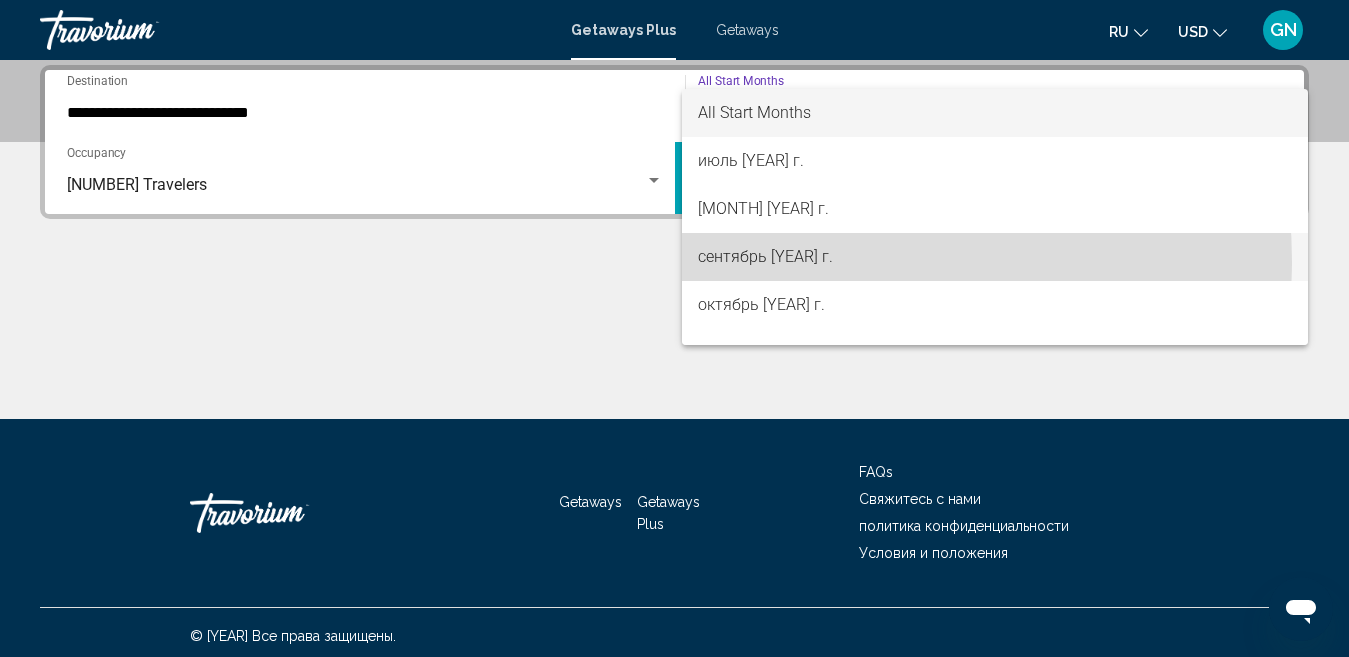 click on "сентябрь [YEAR] г." at bounding box center (995, 257) 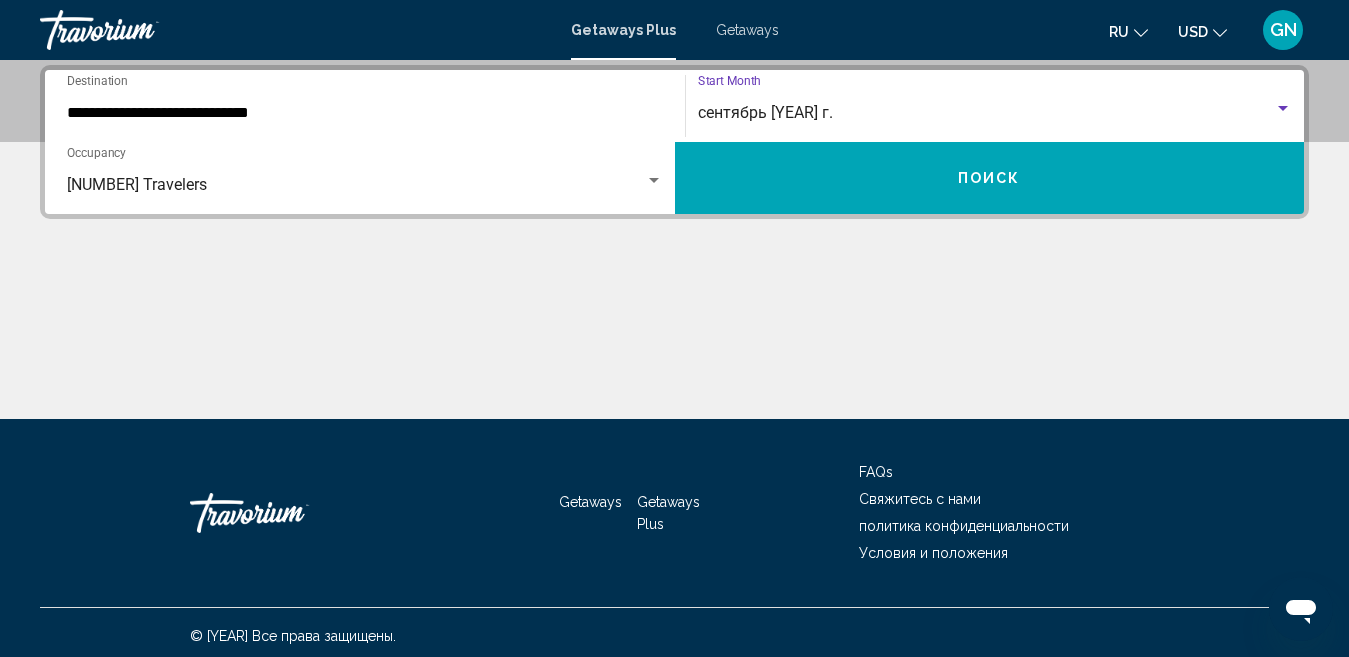 click on "Поиск" at bounding box center (990, 178) 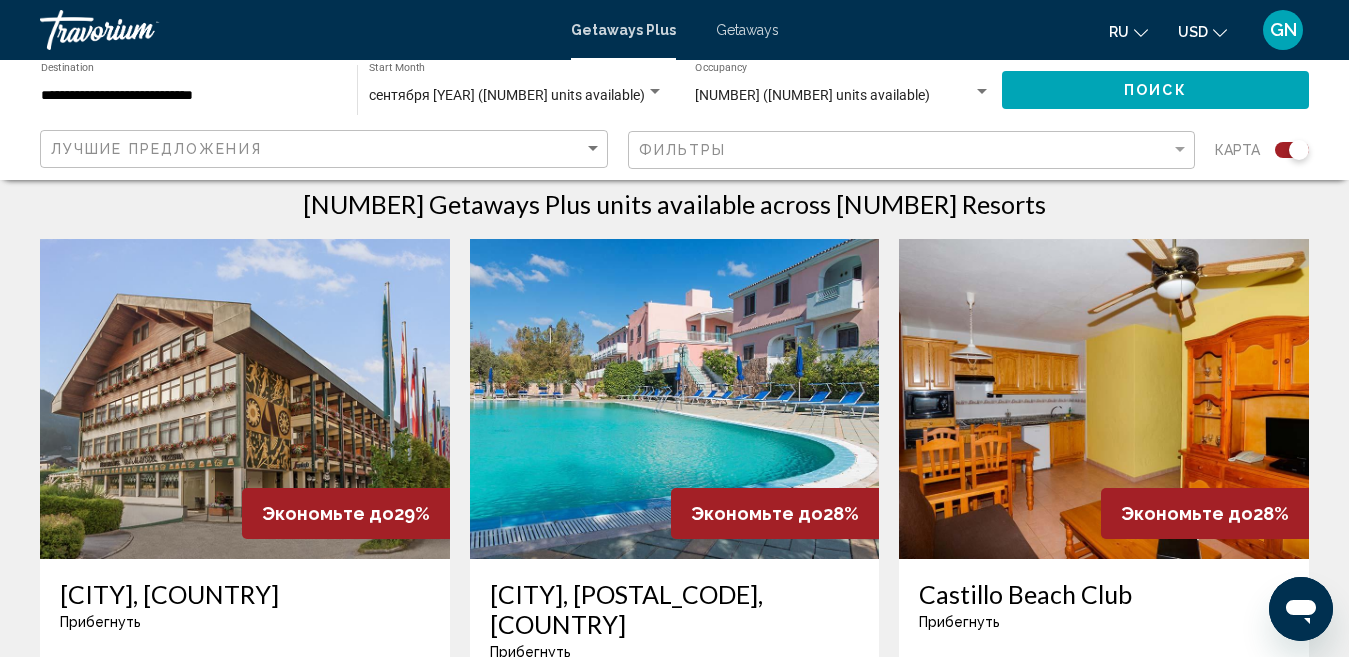 scroll, scrollTop: 602, scrollLeft: 0, axis: vertical 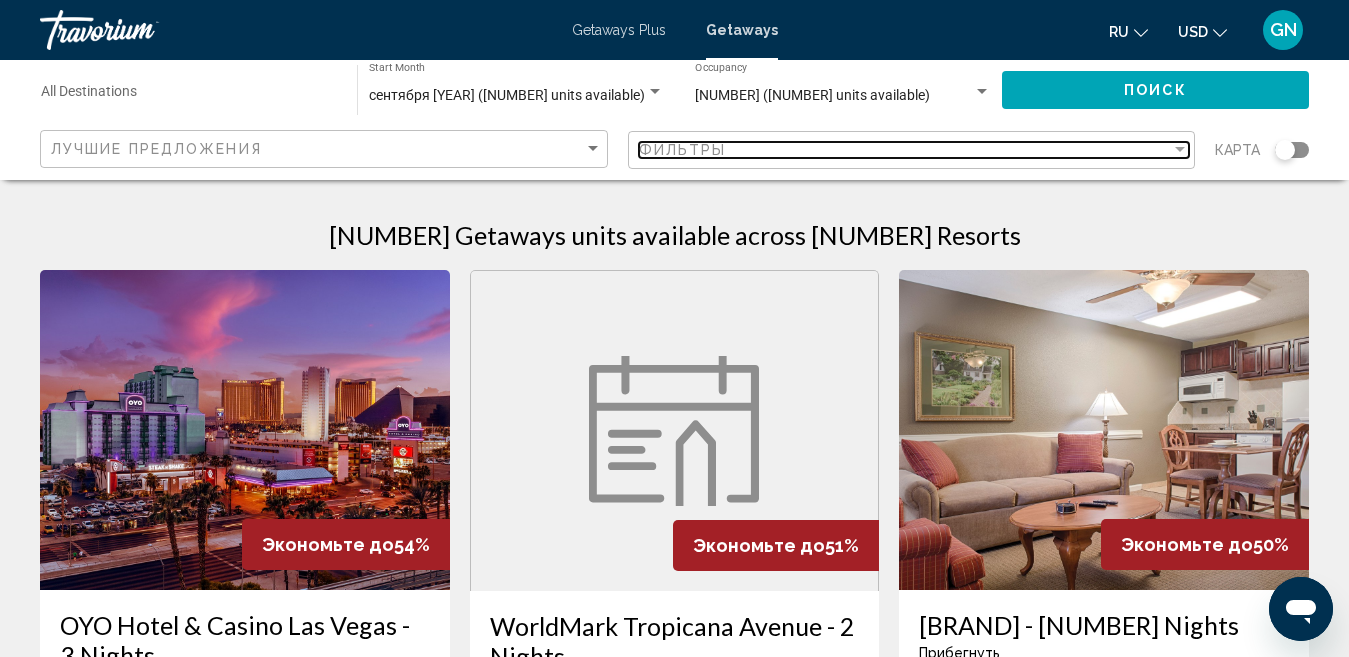 click at bounding box center (1180, 149) 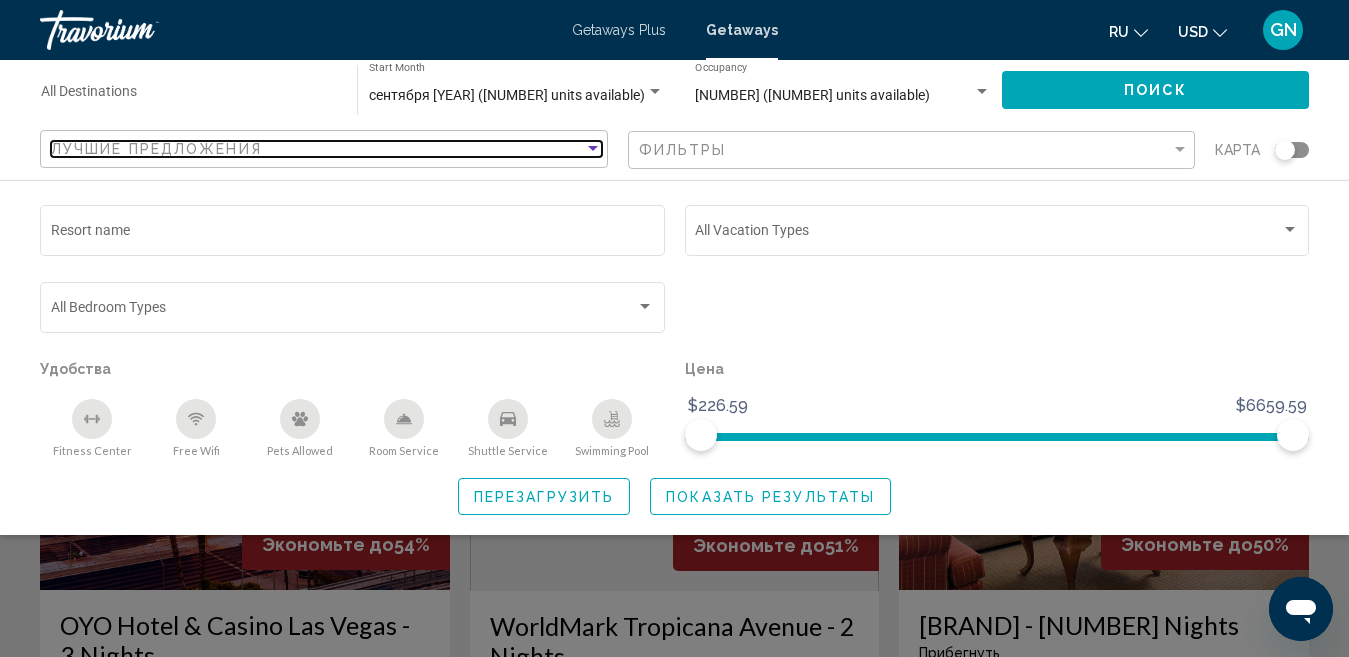 click at bounding box center (593, 149) 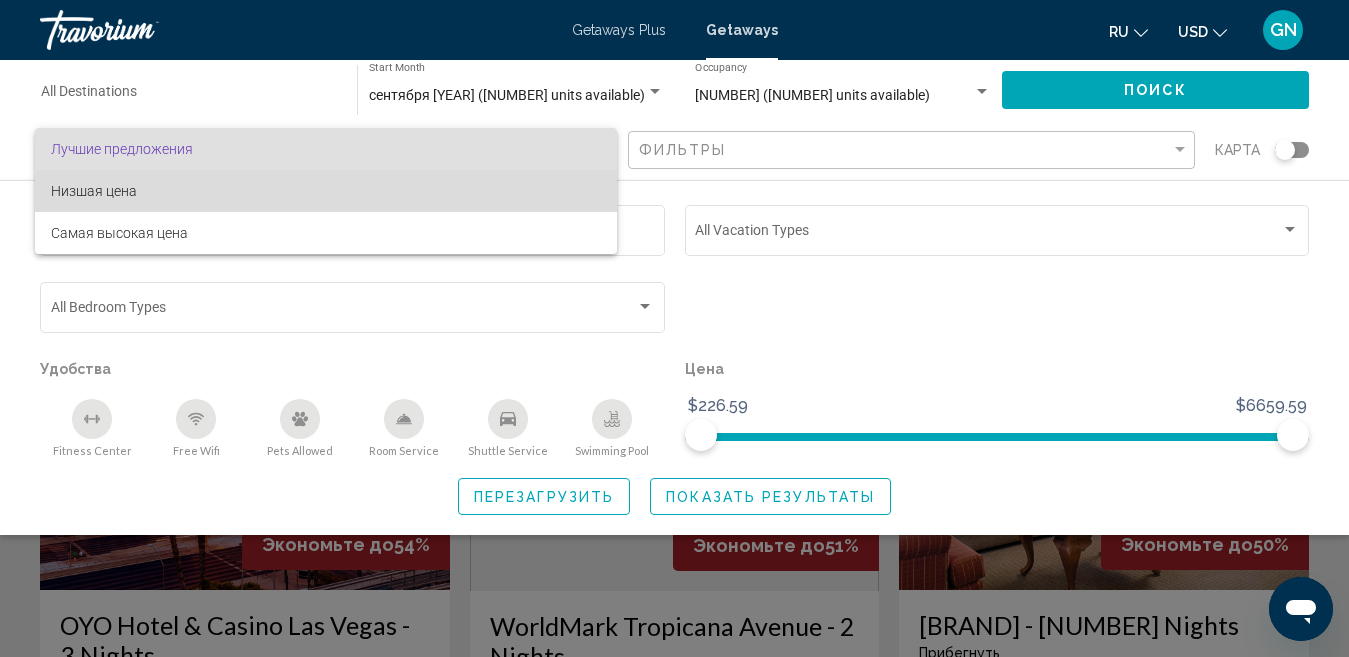 click on "Низшая цена" at bounding box center [326, 191] 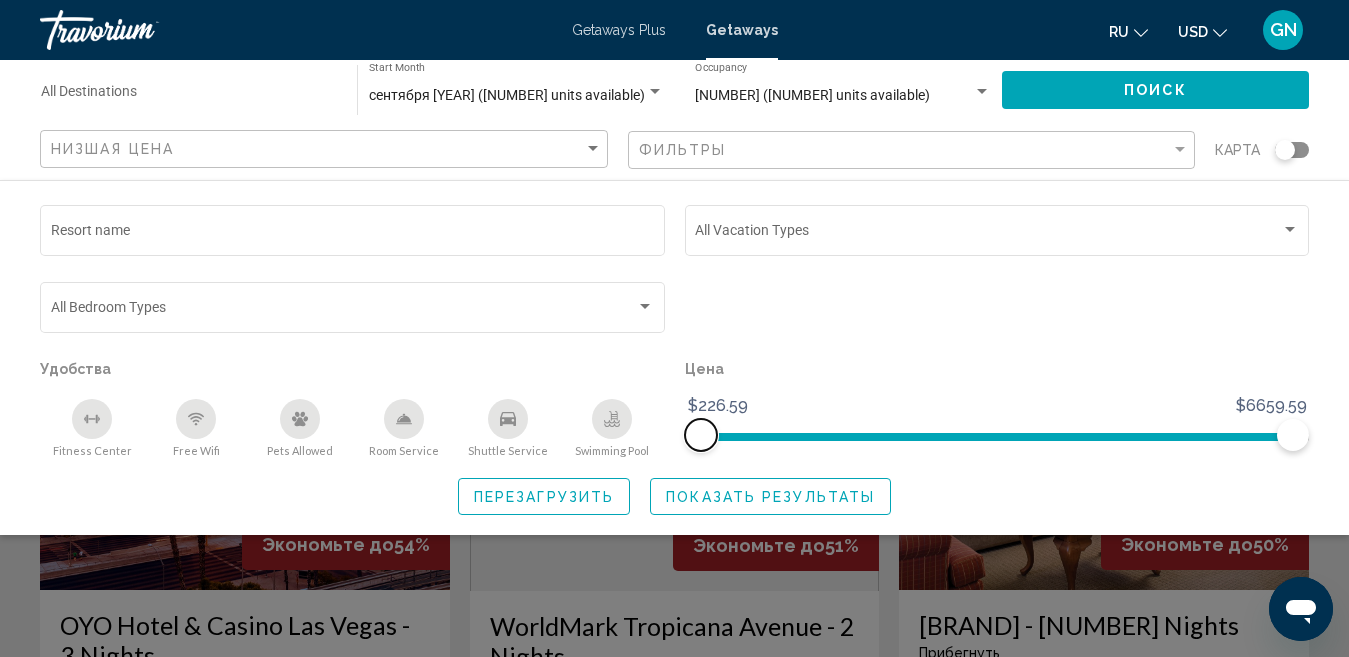 drag, startPoint x: 703, startPoint y: 432, endPoint x: 691, endPoint y: 428, distance: 12.649111 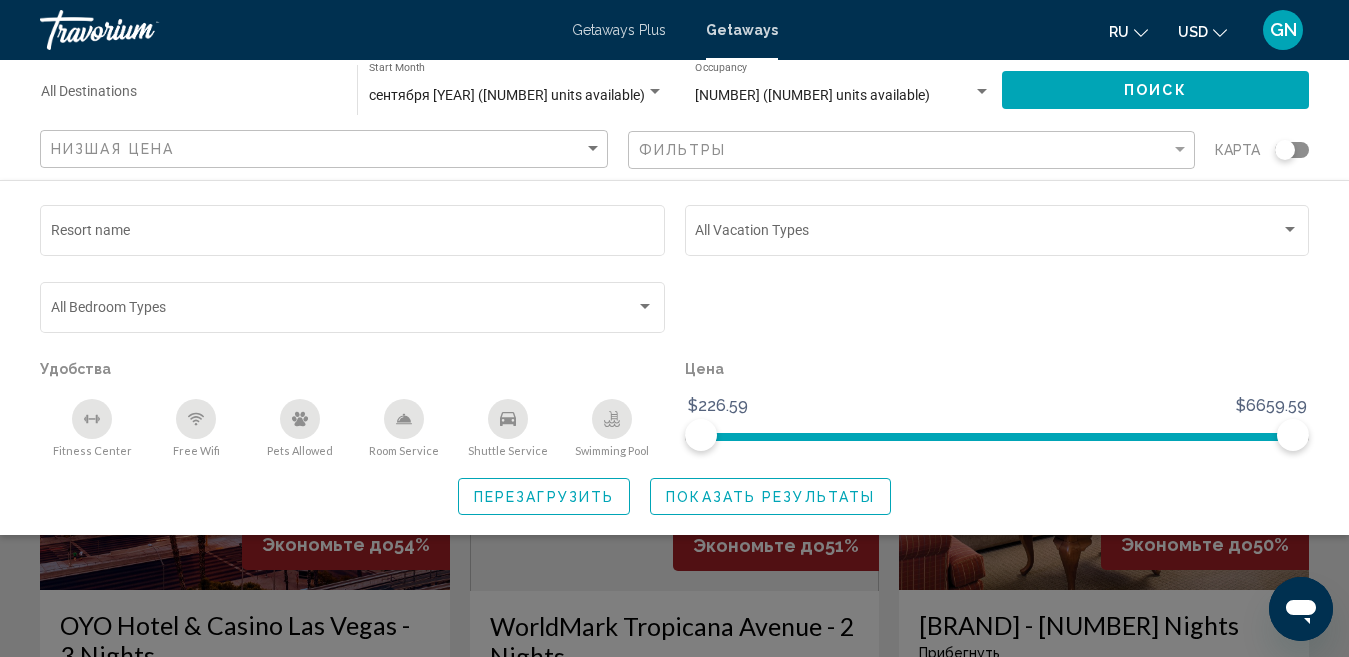 click at bounding box center (196, 419) 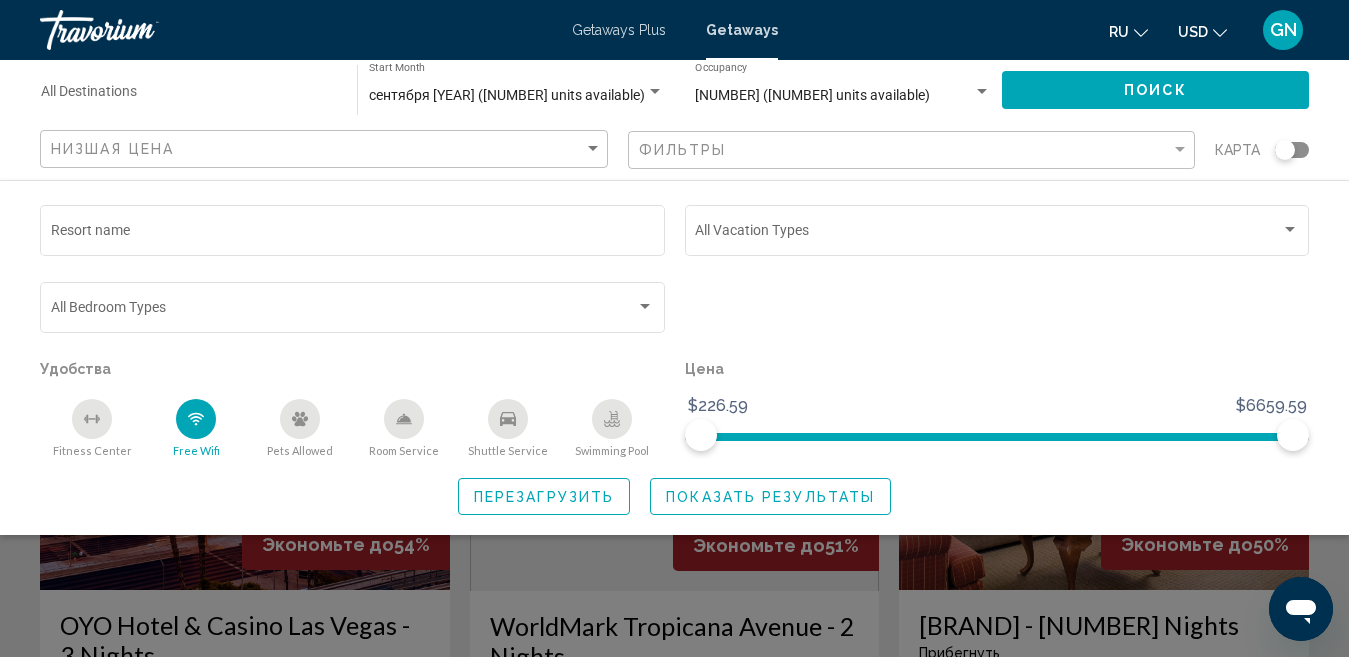 click at bounding box center (404, 423) 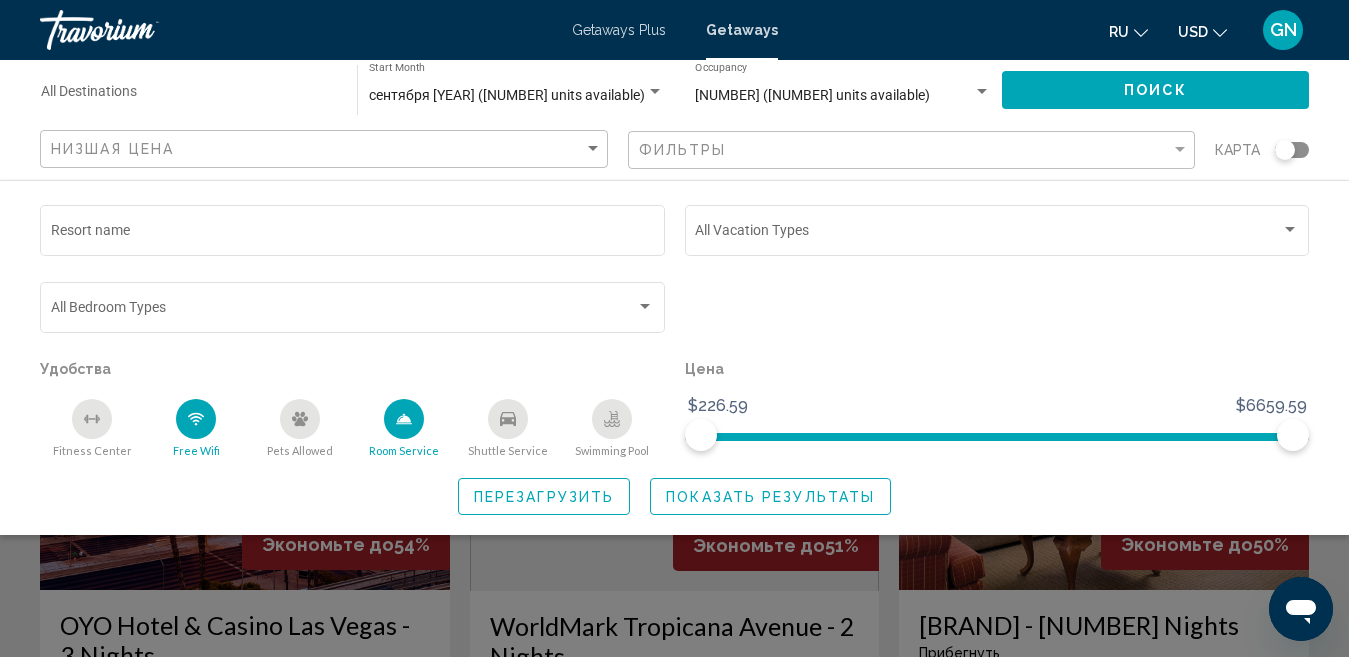 click at bounding box center [508, 419] 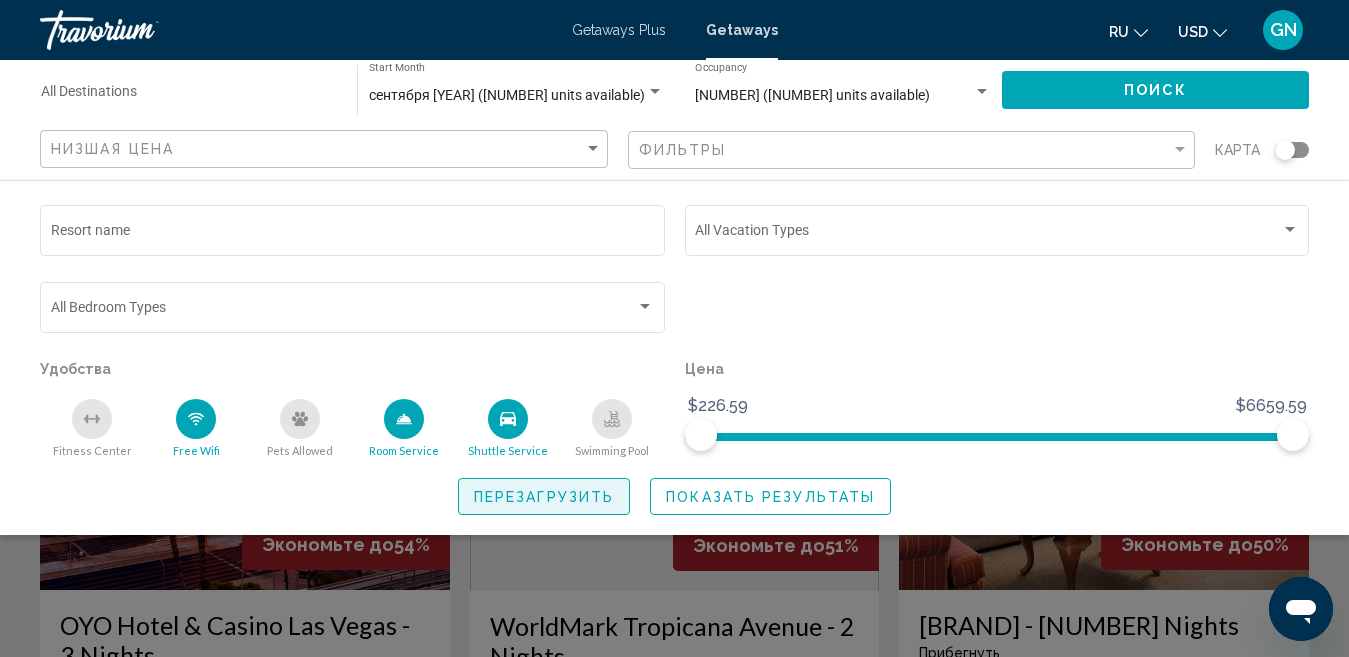 click on "Перезагрузить" at bounding box center [544, 497] 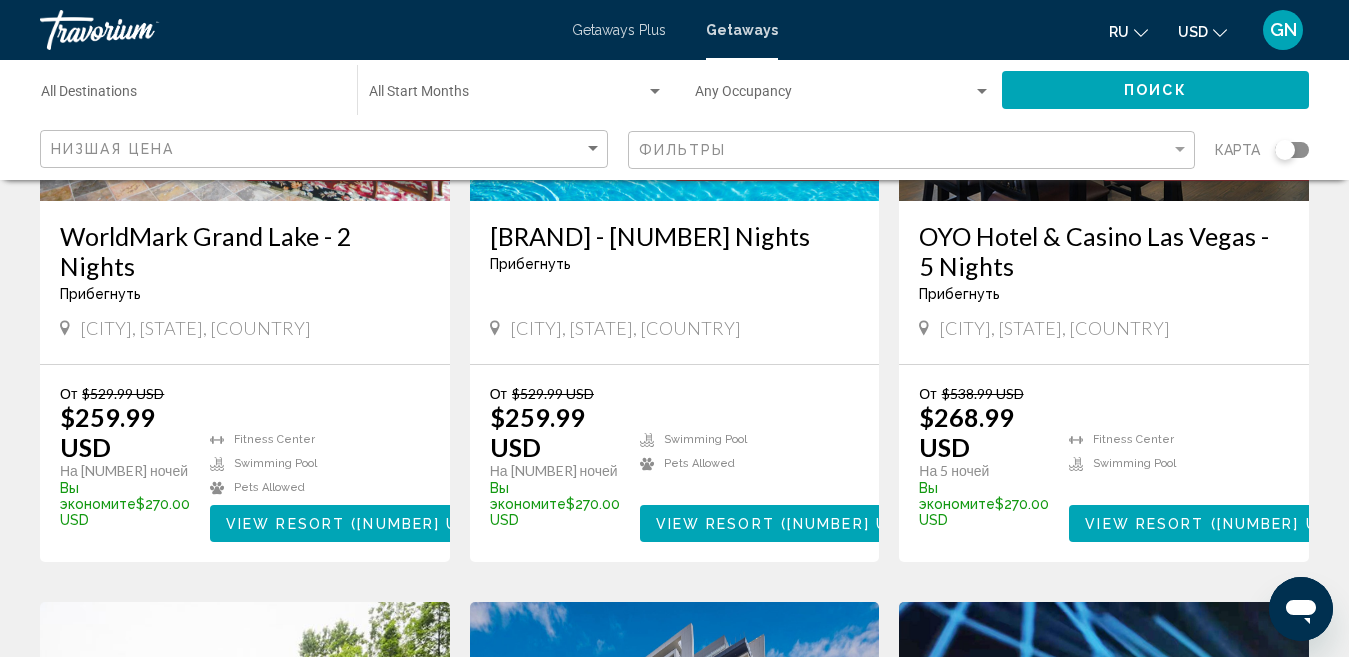 scroll, scrollTop: 1105, scrollLeft: 0, axis: vertical 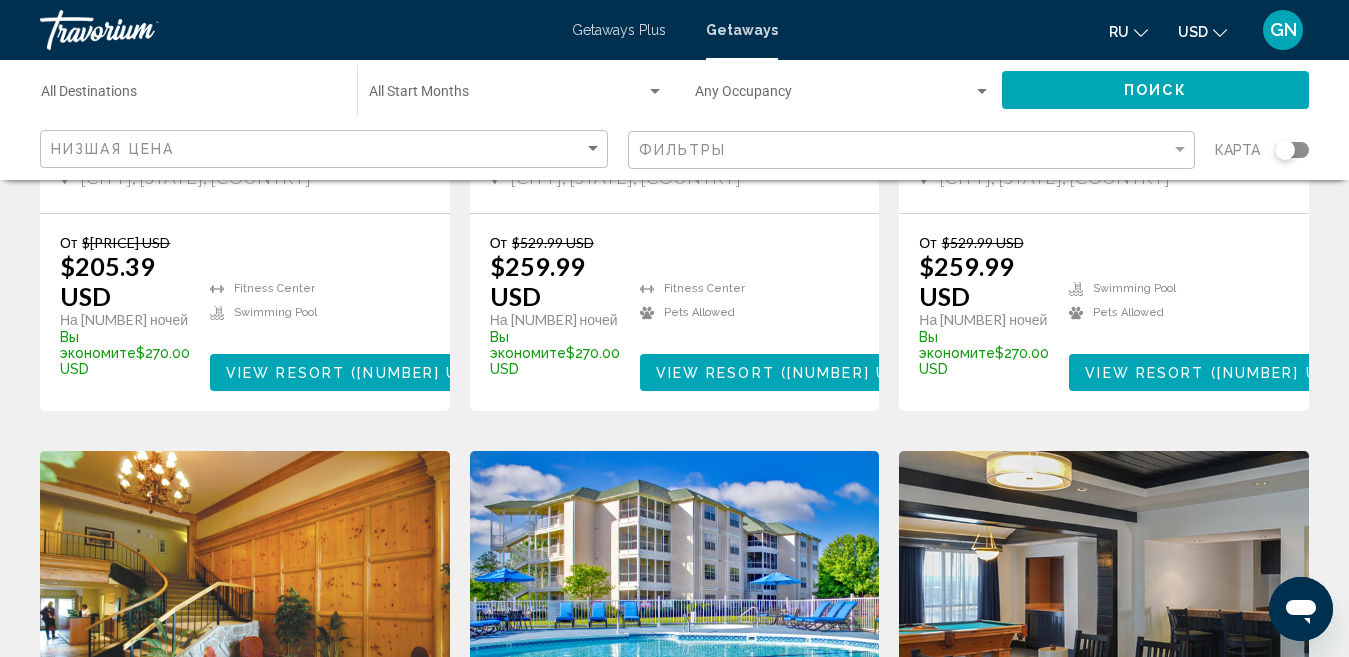 click at bounding box center [982, 92] 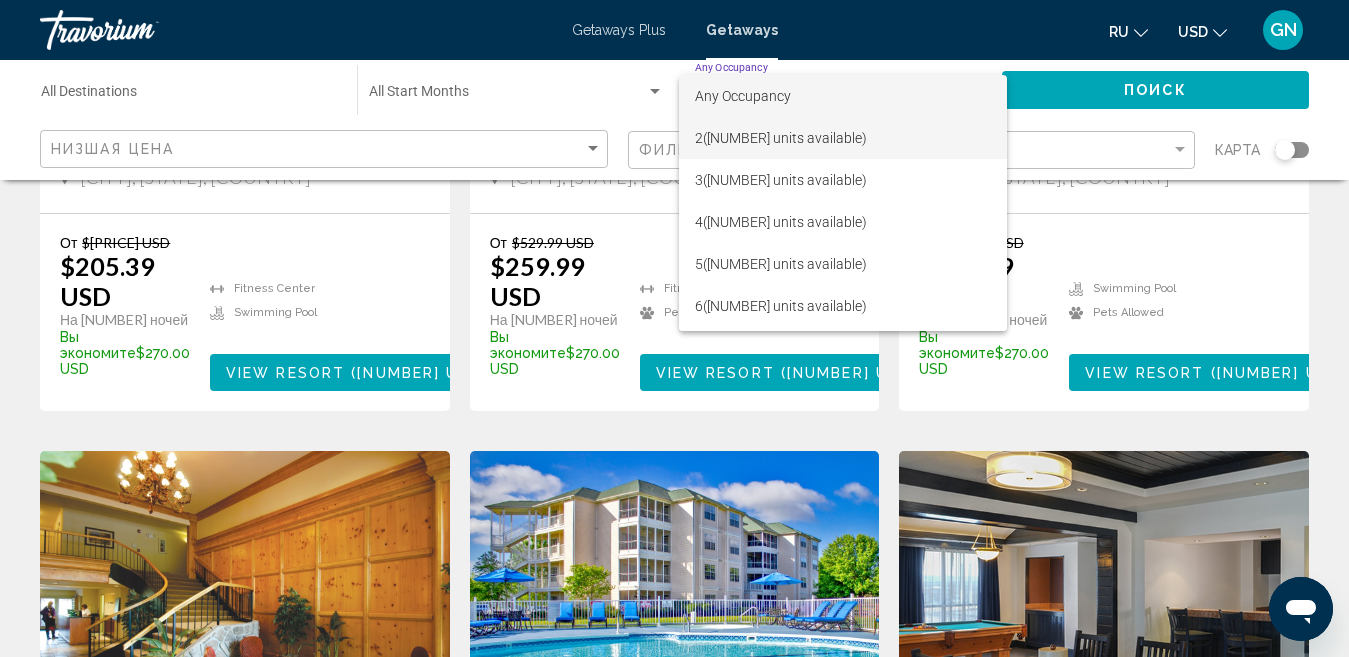 click on "[NUMBER] ([NUMBER] units available)" at bounding box center (843, 138) 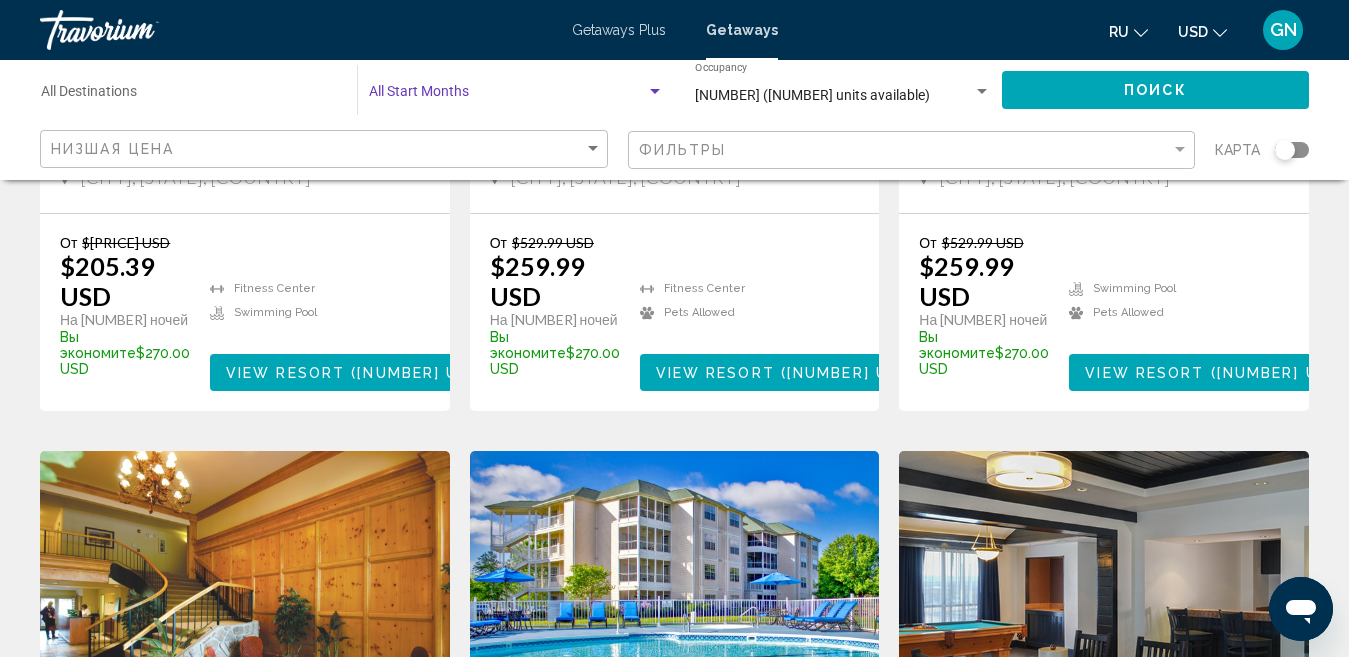 click at bounding box center (655, 92) 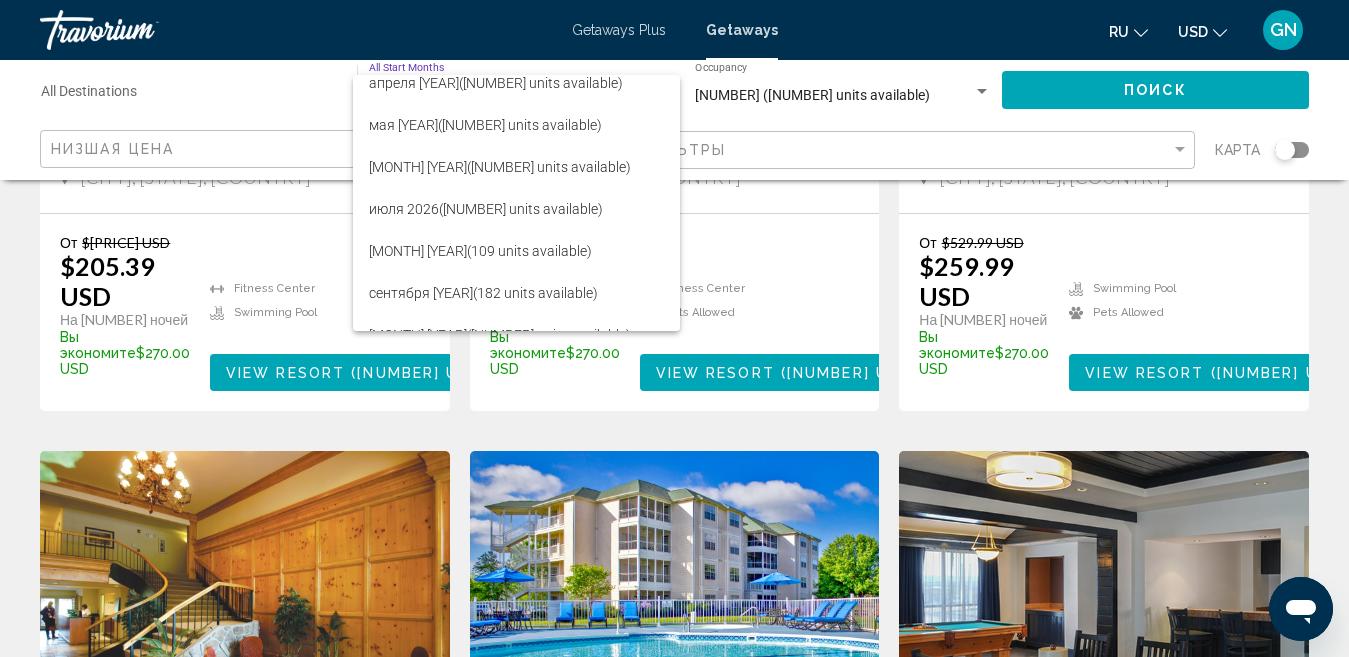 scroll, scrollTop: 794, scrollLeft: 0, axis: vertical 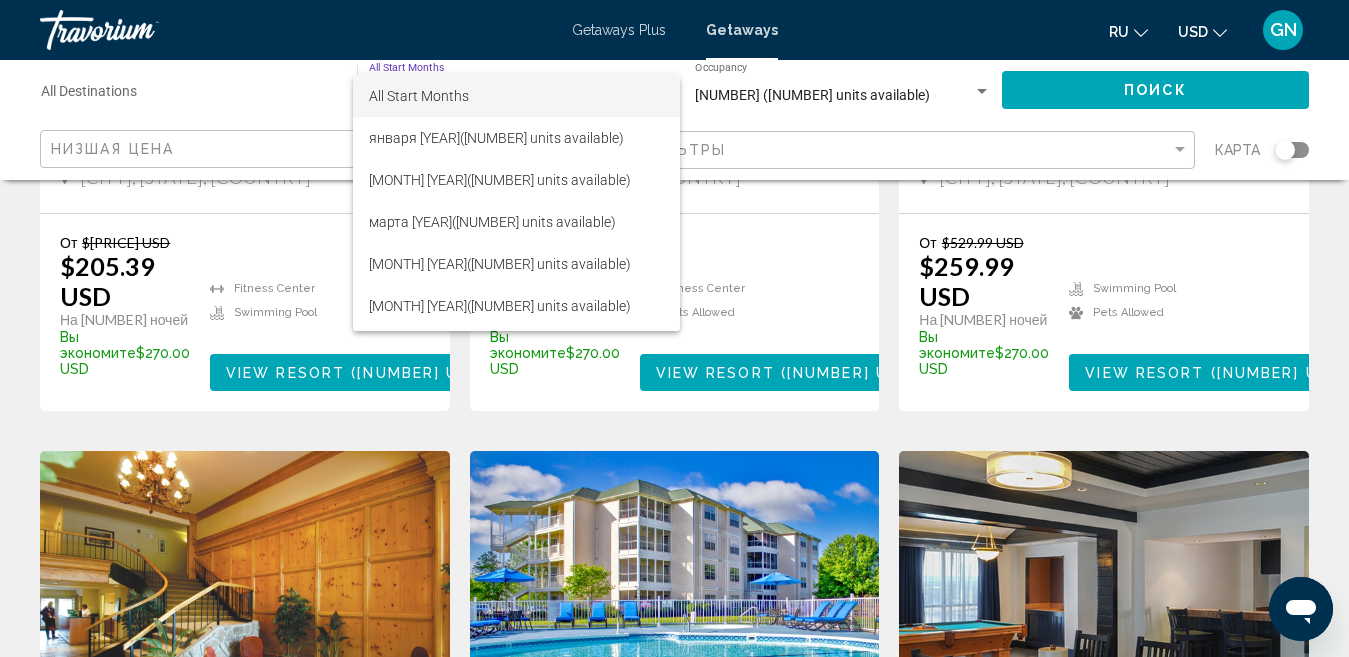 click on "All Start Months" at bounding box center (516, 96) 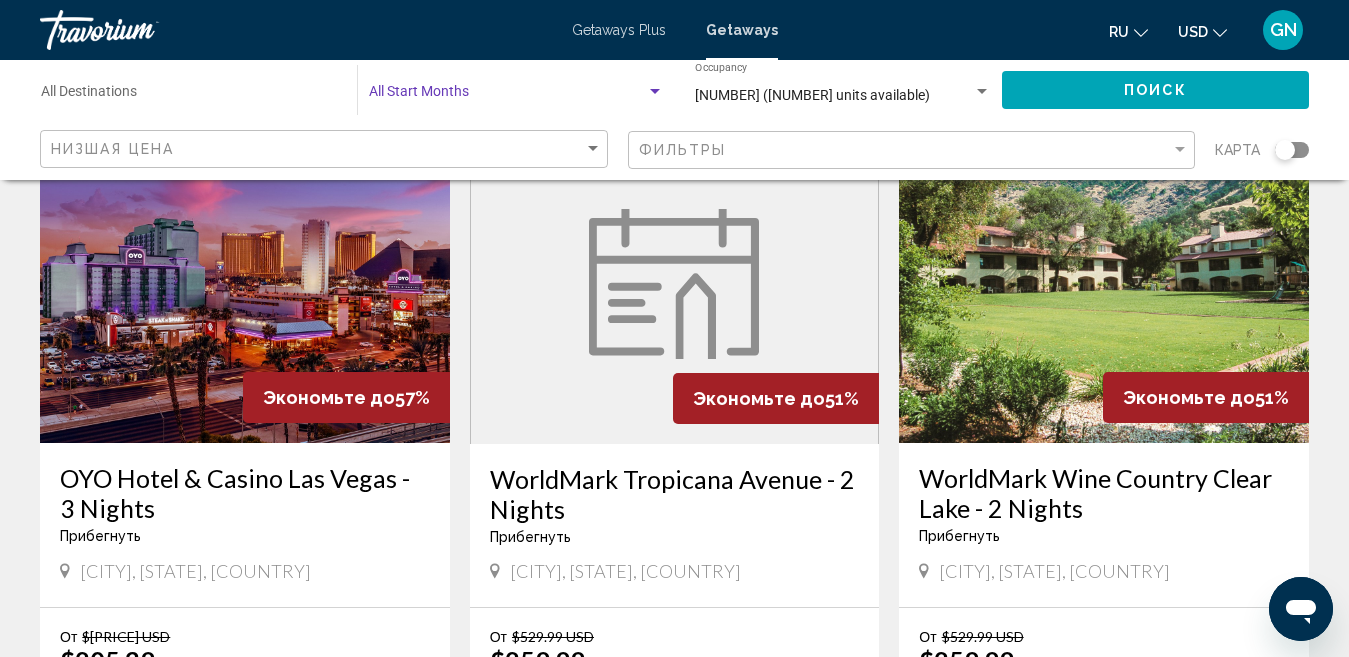 scroll, scrollTop: 0, scrollLeft: 0, axis: both 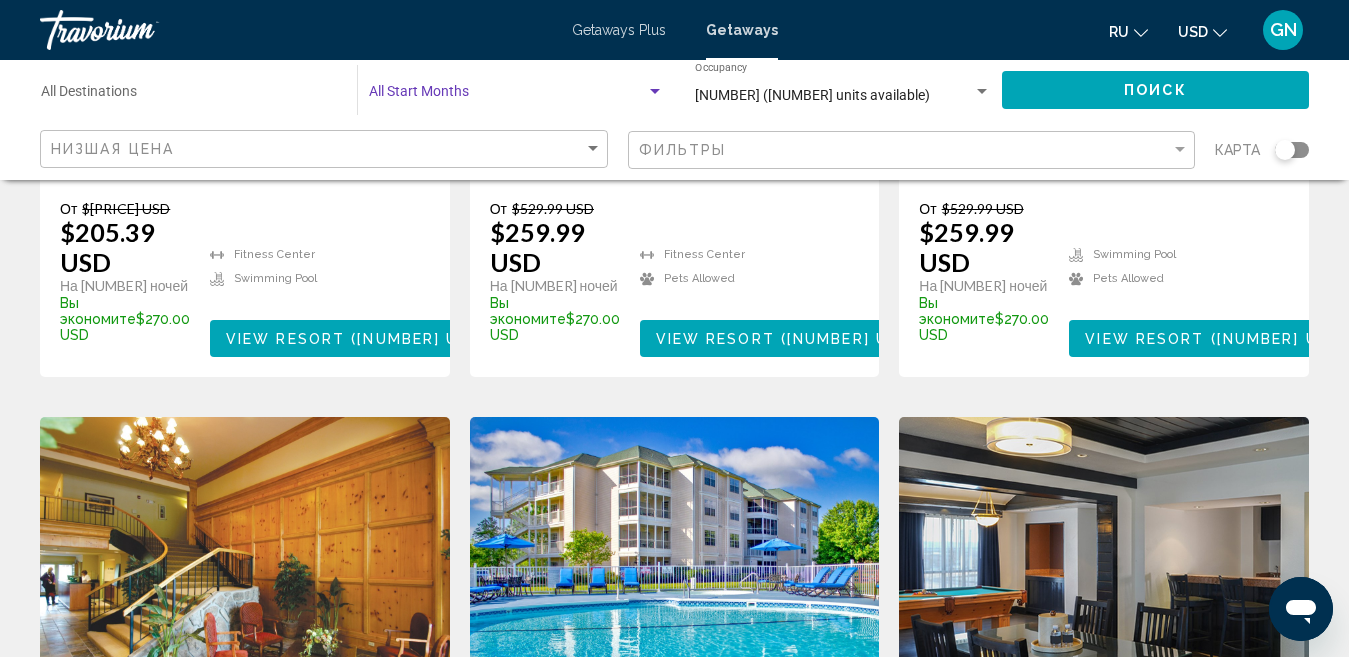 click on "All destinations" at bounding box center [189, 96] 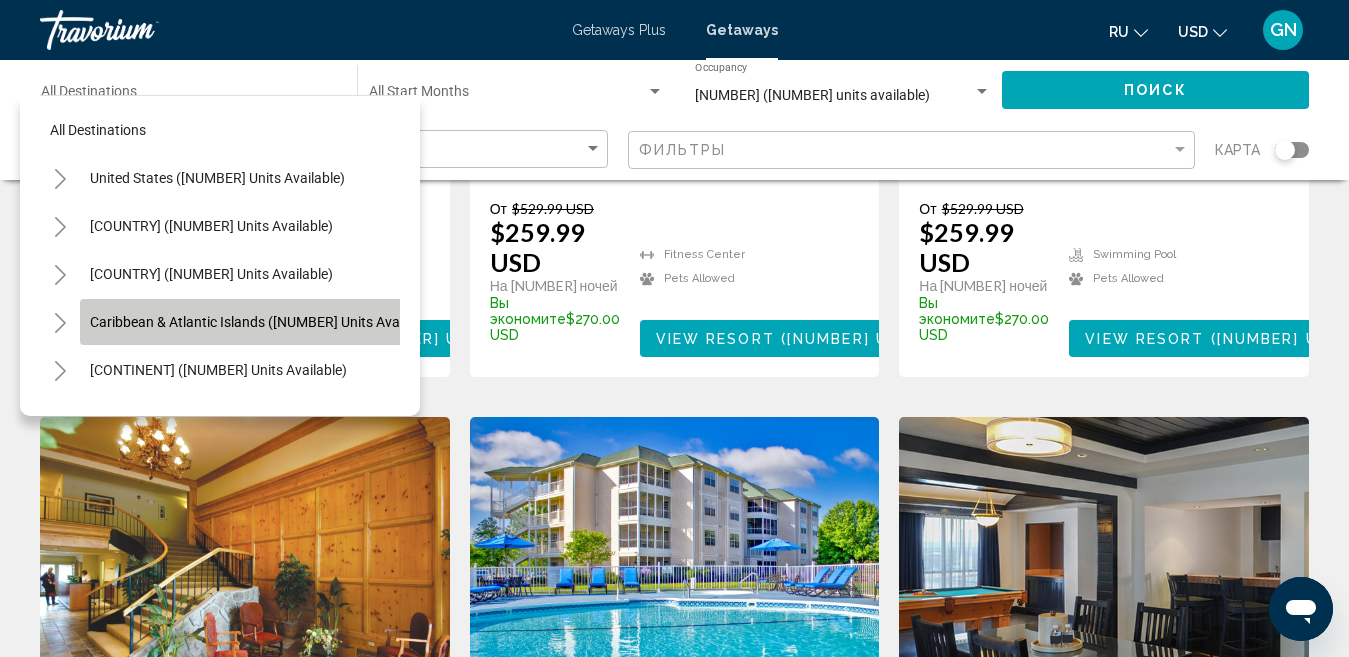 click on "Caribbean & Atlantic Islands ([NUMBER] units available)" at bounding box center (263, 322) 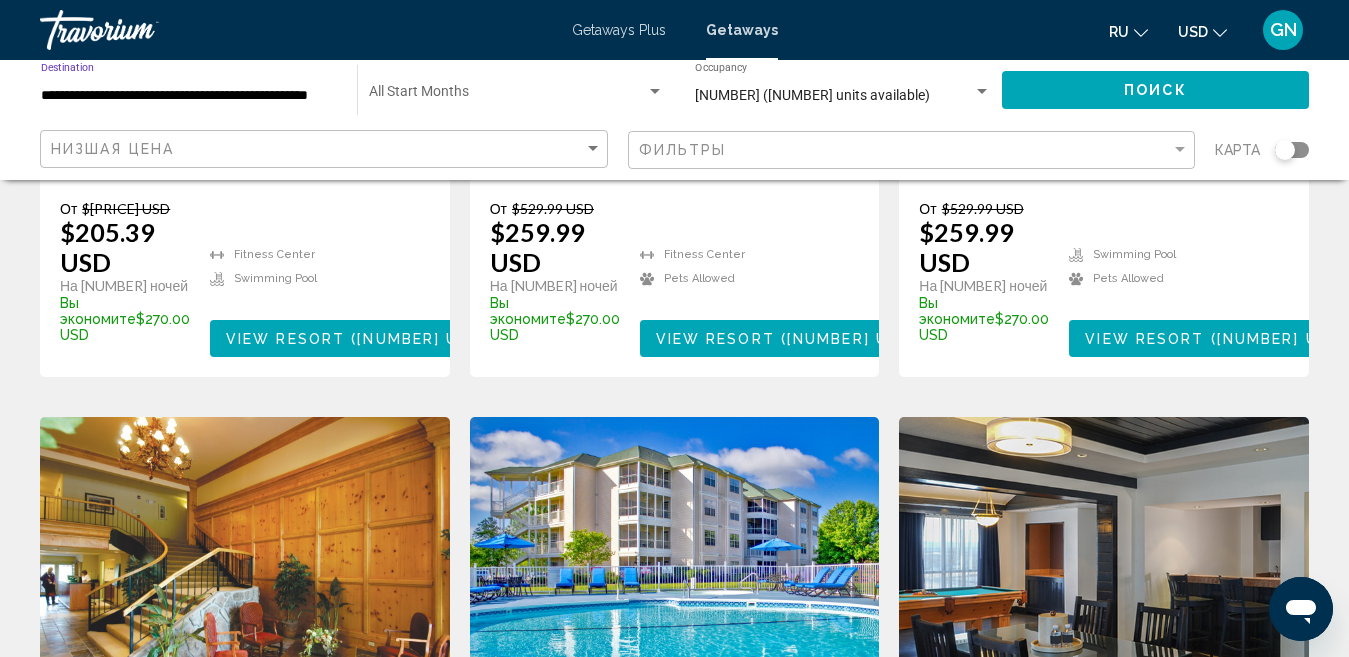 click on "Поиск" at bounding box center [1155, 89] 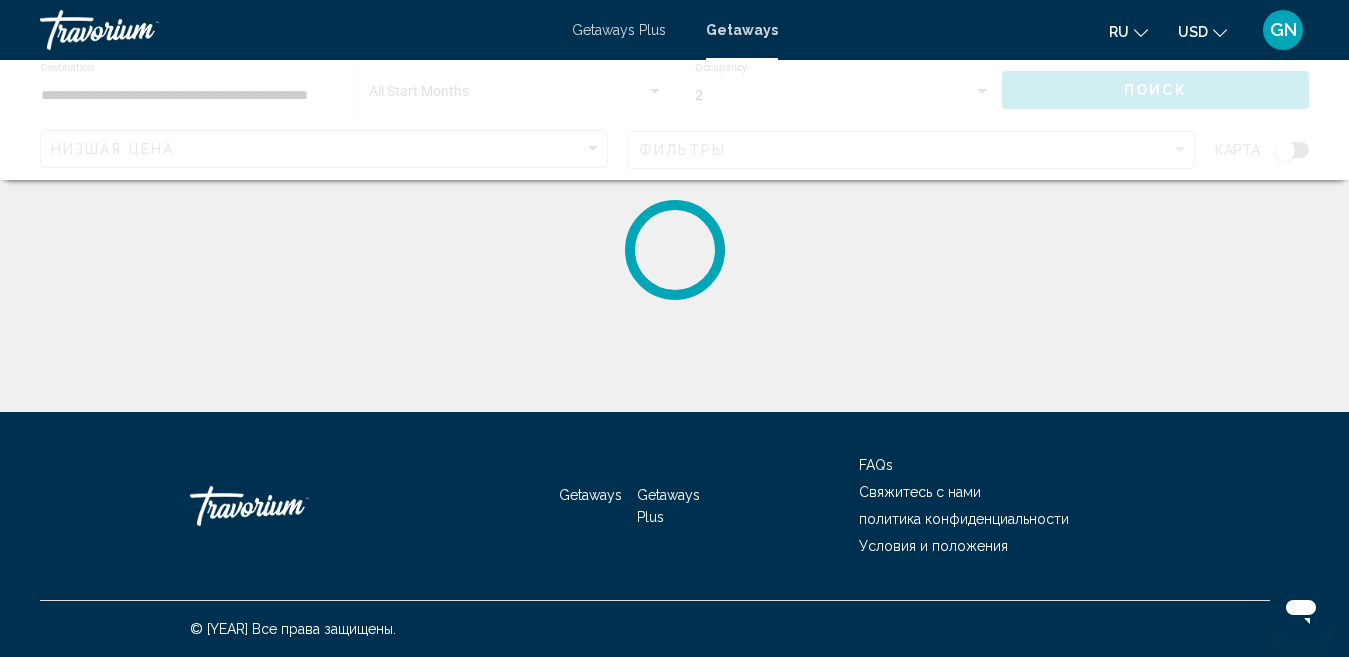 scroll, scrollTop: 0, scrollLeft: 0, axis: both 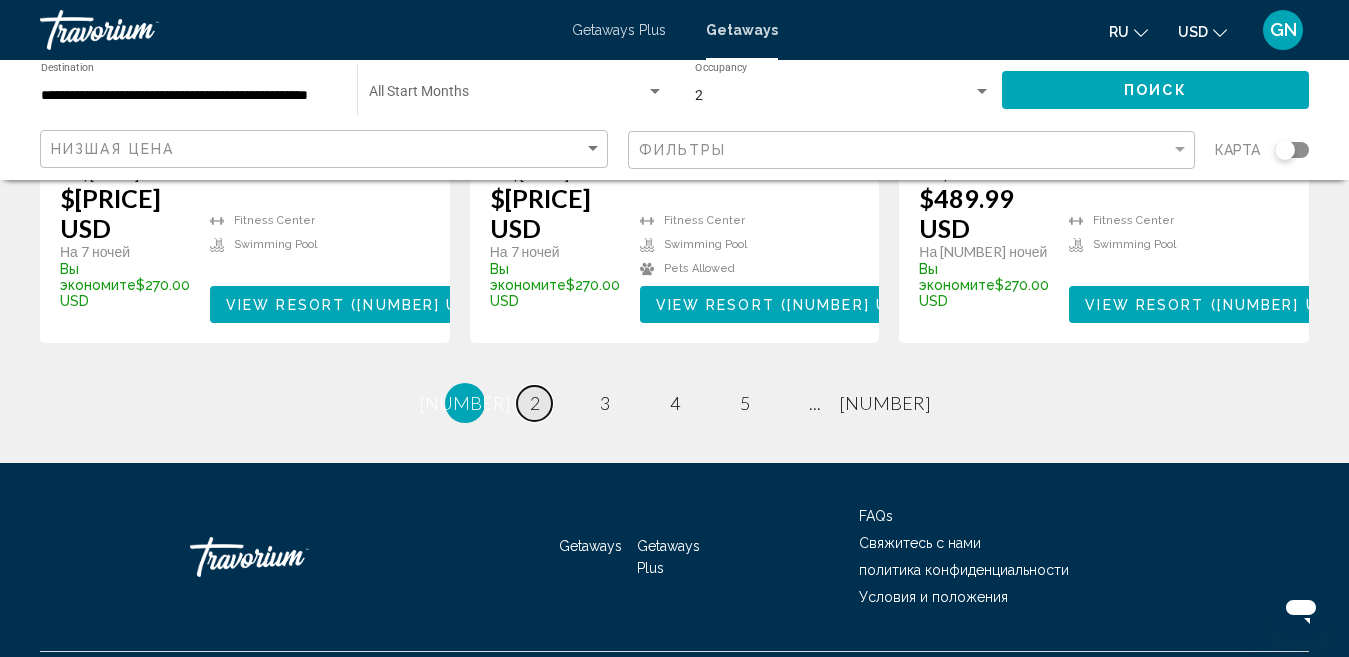 click on "2" at bounding box center (535, 403) 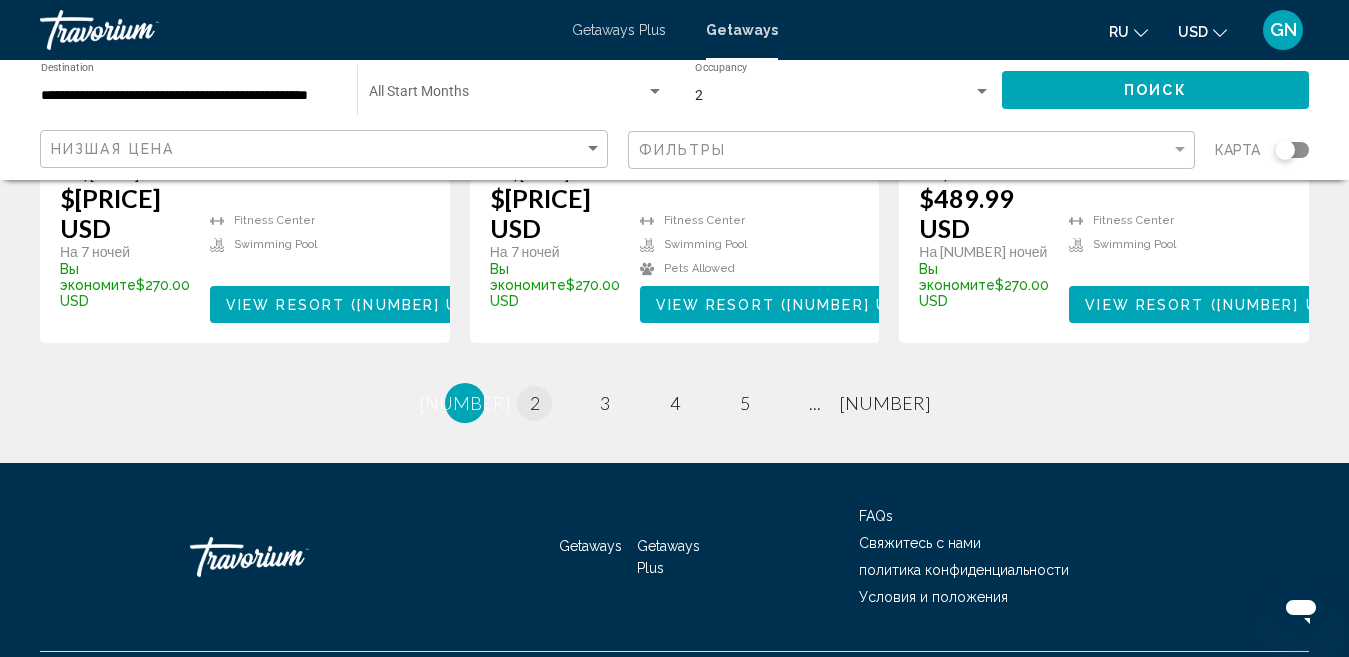 scroll, scrollTop: 0, scrollLeft: 0, axis: both 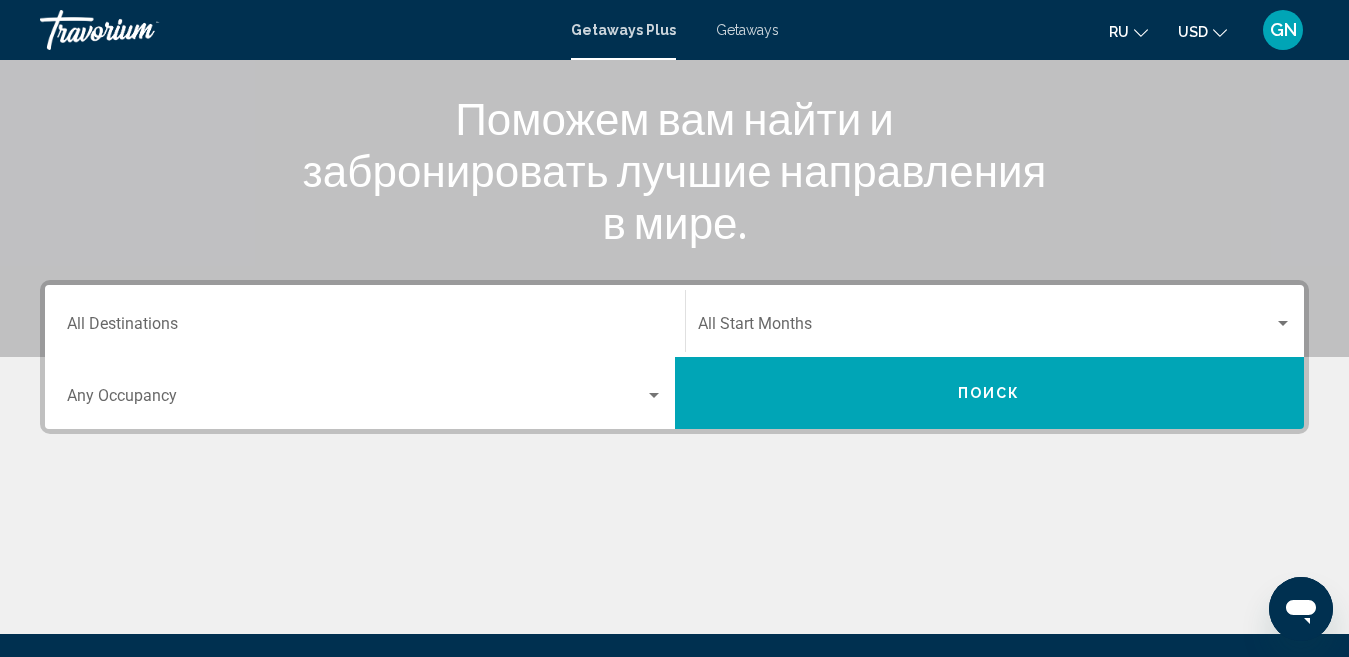 click at bounding box center (1283, 323) 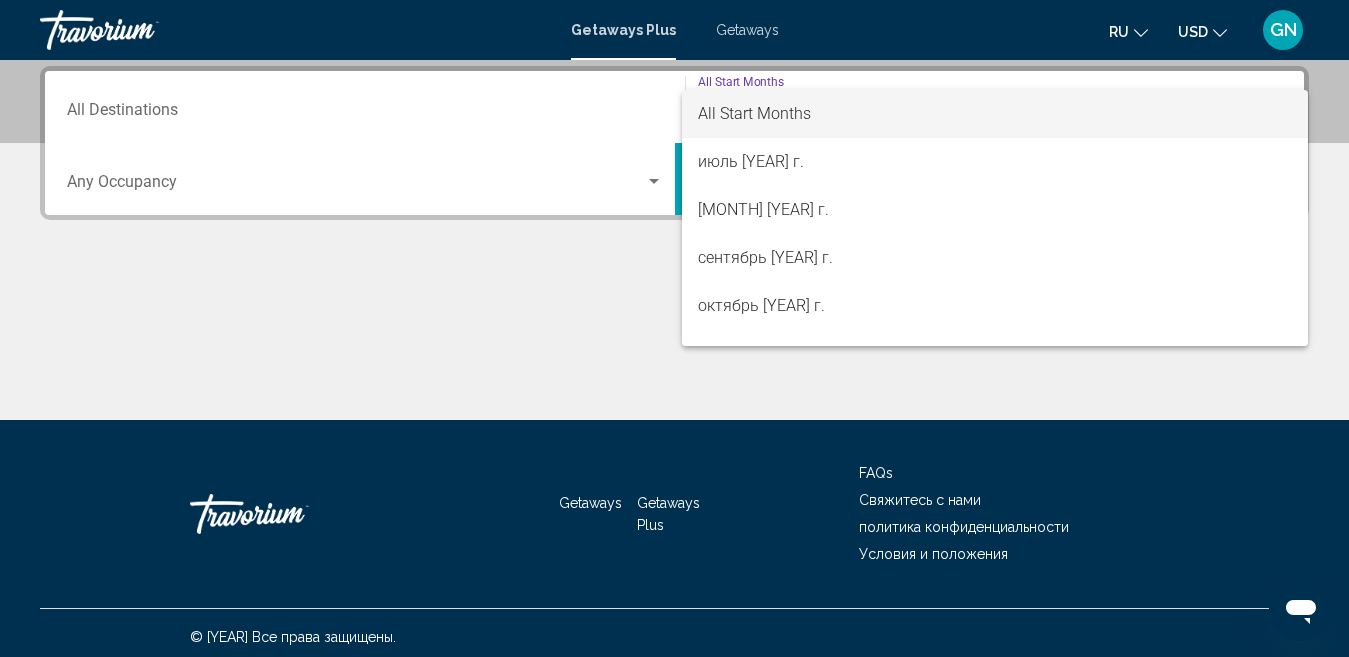 scroll, scrollTop: 458, scrollLeft: 0, axis: vertical 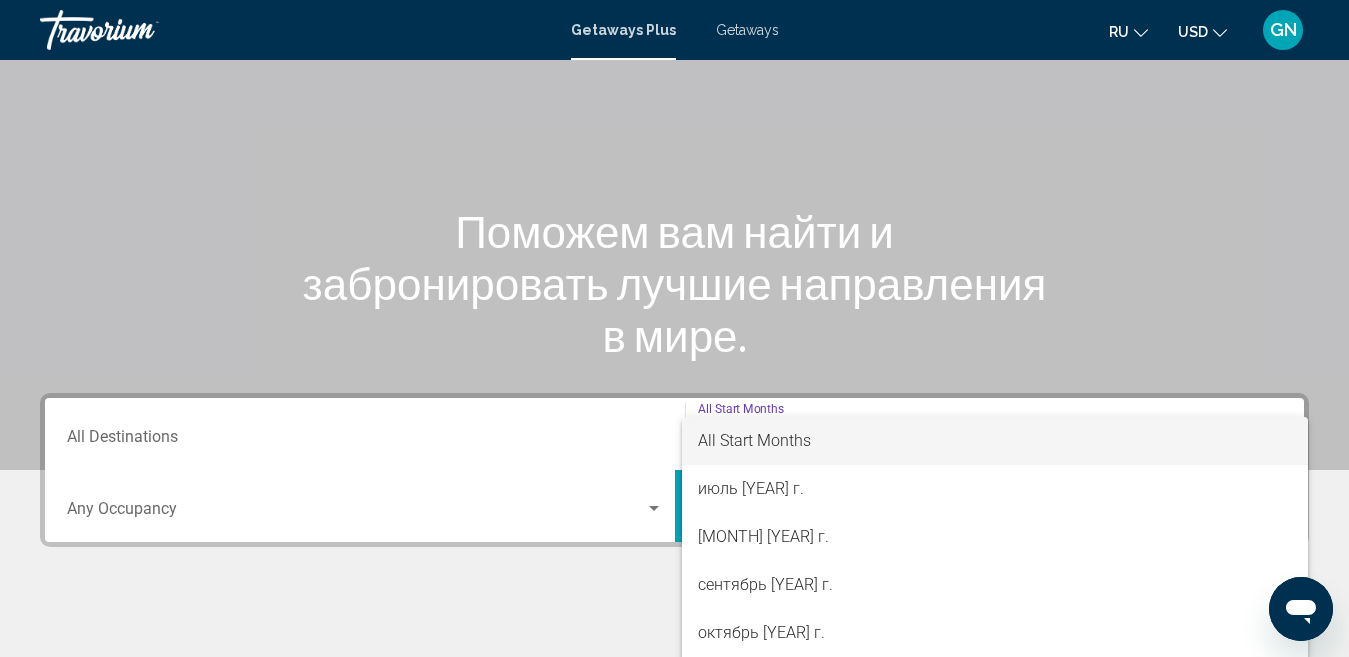 click at bounding box center (674, 328) 